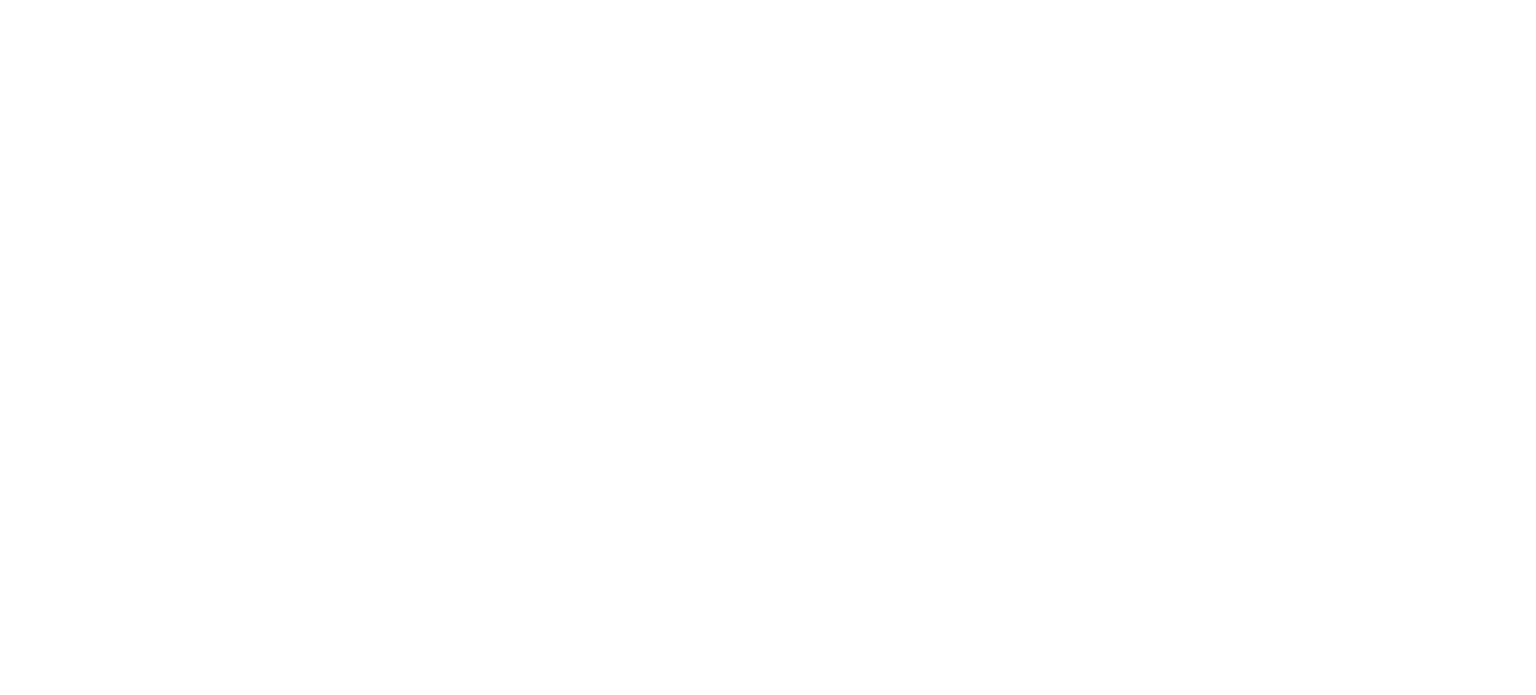 scroll, scrollTop: 0, scrollLeft: 0, axis: both 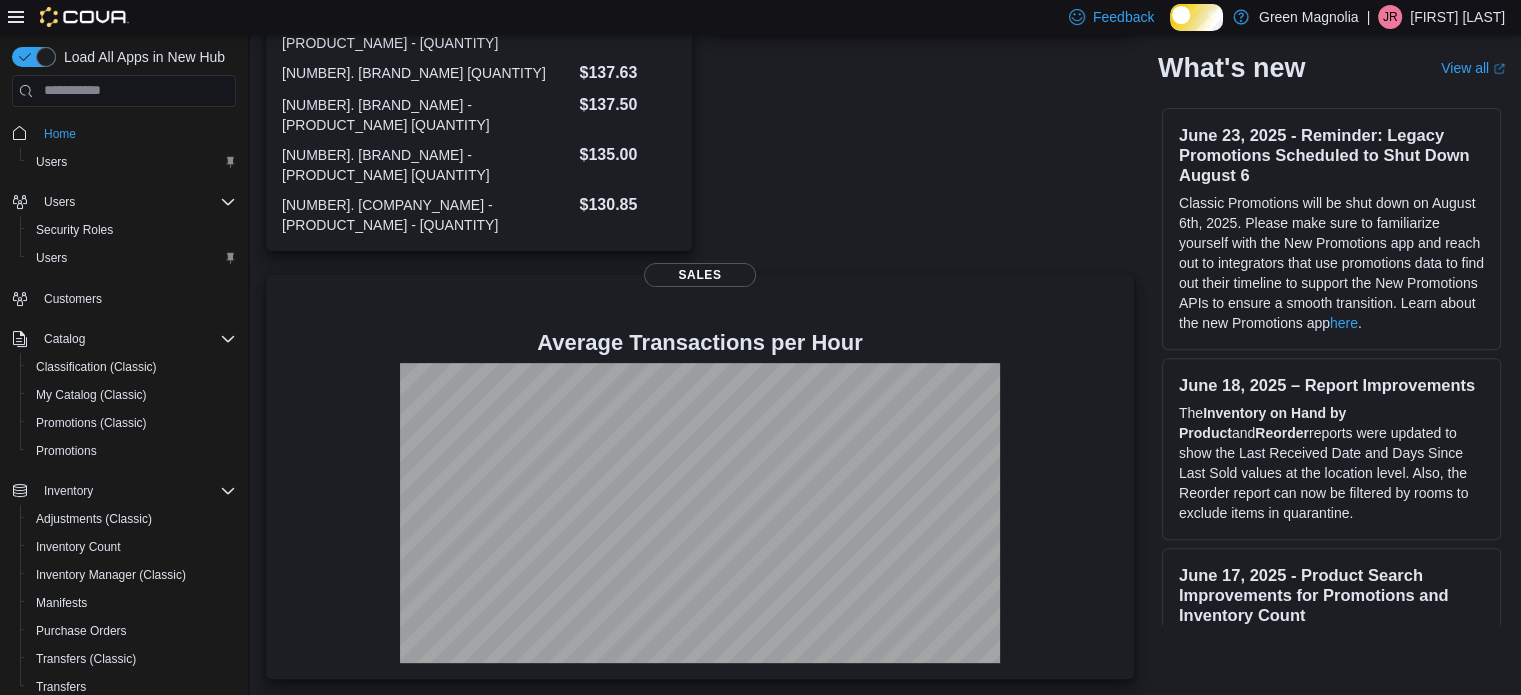 click on "Home Feedback [CITY] Updated 1 minute(s) ago 12 Invoices failed to submit to traceability. Traceability 0 units / 0 g Expired or Expiring in Next 30 Days Inventory 62 Total # Invoices Today Sales [PRICE] Total Sales Today Sales 2.16 Avg Items Per Transaction Today Sales [PRICE] Transaction Average Today Sales Top Product Sales Today 1. [COMPANY_NAME] - [PRODUCT_NAME] - [QUANTITY] [PRICE] 2. [BRAND_NAME] [QUANTITY] [PRICE] 3. [BRAND_NAME] - [PRODUCT_NAME] [QUANTITY] [PRICE] 4. [BRAND_NAME] - [PRODUCT_NAME] [QUANTITY] [PRICE] 5. [COMPANY_NAME] - [PRODUCT_NAME] - [QUANTITY] [PRICE] Sales Top Brand Sales Today Sales Average Transactions per Hour Sales What's new View all (opens in a new tab or window) [MONTH] [DAY], [YEAR] - Reminder: Legacy Promotions Scheduled to Shut Down [MONTH] [DAY] here . [MONTH] [DAY], [YEAR] – Report Improvements The Inventory on Hand by Product and Reorder [MONTH] [DAY], [YEAR] - Product Search Improvements for Promotions and Inventory Count Promotions and Inventory Count Search will now only every word you enter." at bounding box center (885, 50) 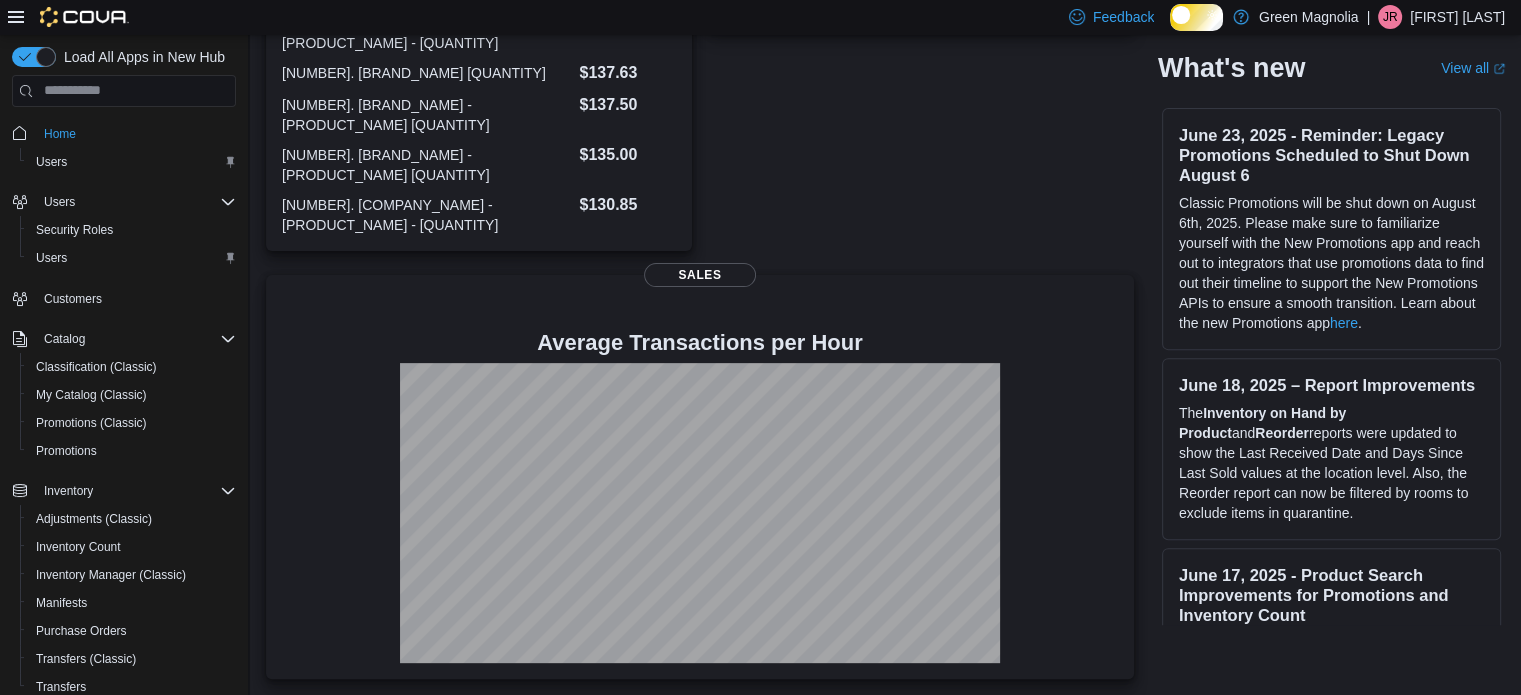 click on "Load All Apps in New Hub Users Users Security Roles Users Customers Catalog Classification (Classic) My Catalog (Classic) Promotions (Classic) Promotions Inventory Adjustments (Classic) Inventory Count Inventory Manager (Classic) Manifests Purchase Orders Transfers (Classic) Transfers Operations Reports BioTrack Reconciliation Canadian Compliance Dashboards Metrc Reconciliation MSPMP Reports Reports Washington CCRS Settings" at bounding box center (124, 368) 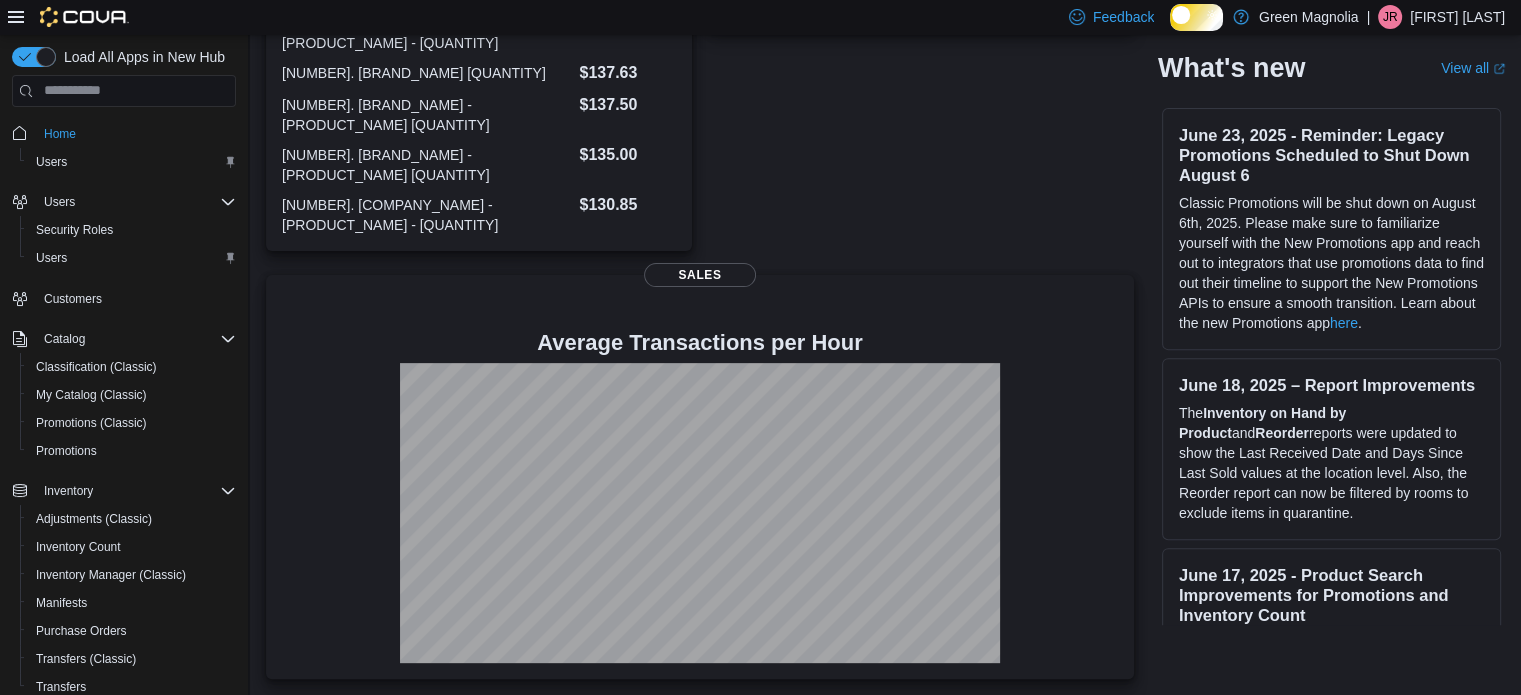 click on "Load All Apps in New Hub Users Users Security Roles Users Customers Catalog Classification (Classic) My Catalog (Classic) Promotions (Classic) Promotions Inventory Adjustments (Classic) Inventory Count Inventory Manager (Classic) Manifests Purchase Orders Transfers (Classic) Transfers Operations Reports BioTrack Reconciliation Canadian Compliance Dashboards Metrc Reconciliation MSPMP Reports Reports Washington CCRS Settings" at bounding box center (124, 388) 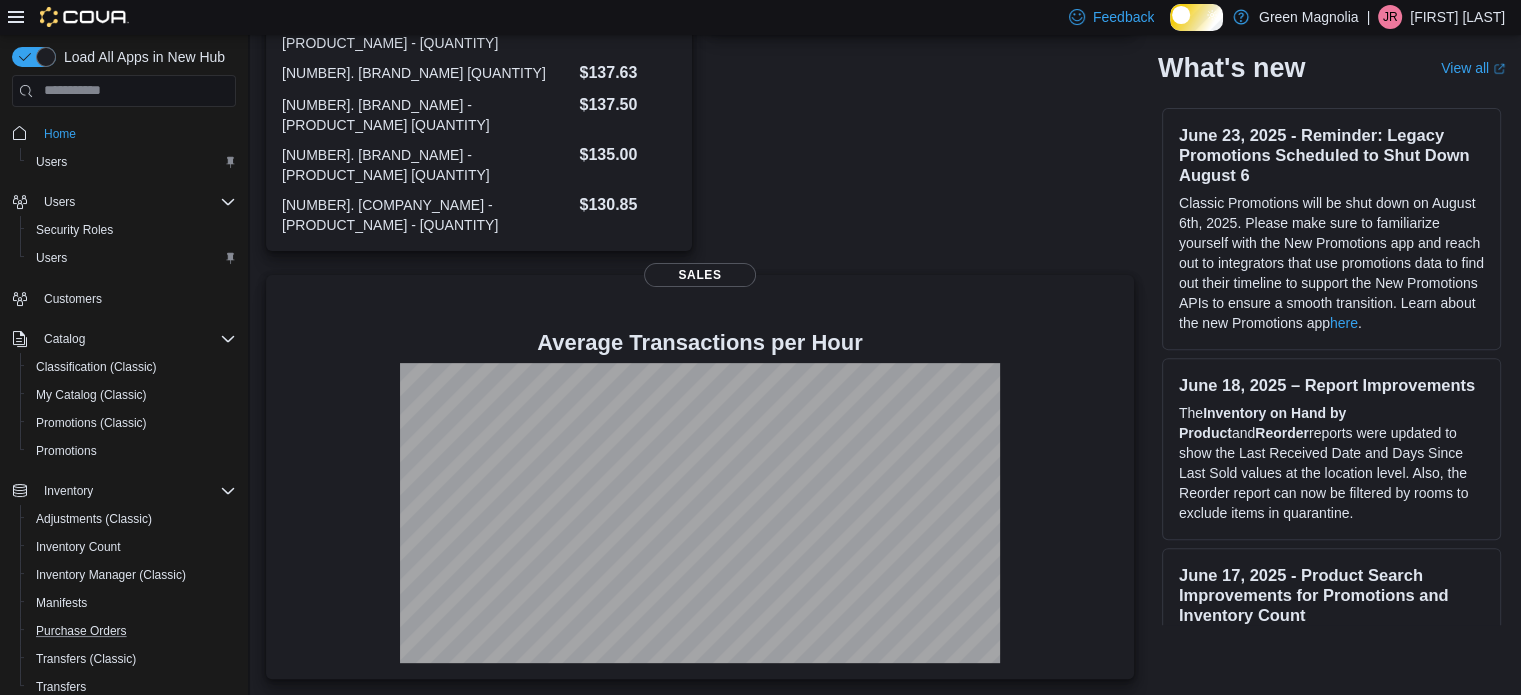 click on "Purchase Orders" at bounding box center (132, 631) 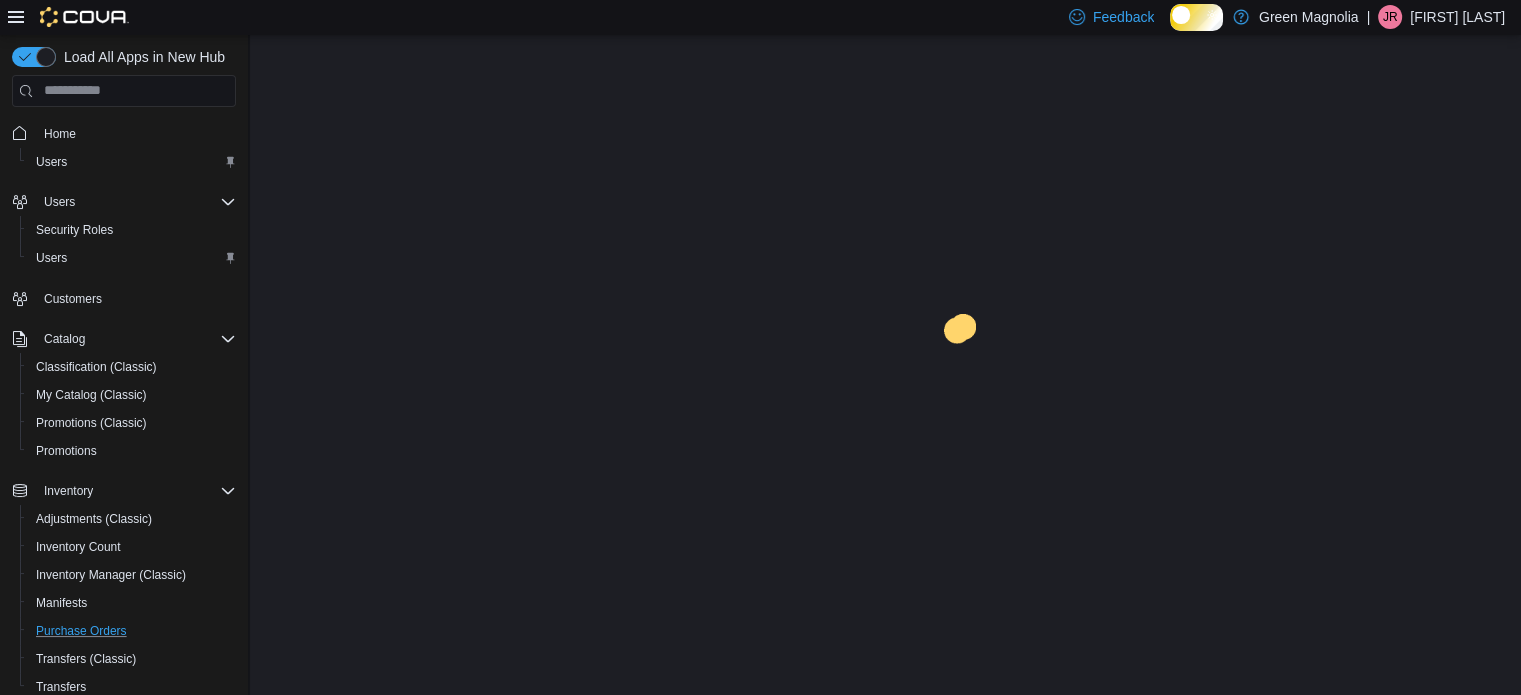 scroll, scrollTop: 0, scrollLeft: 0, axis: both 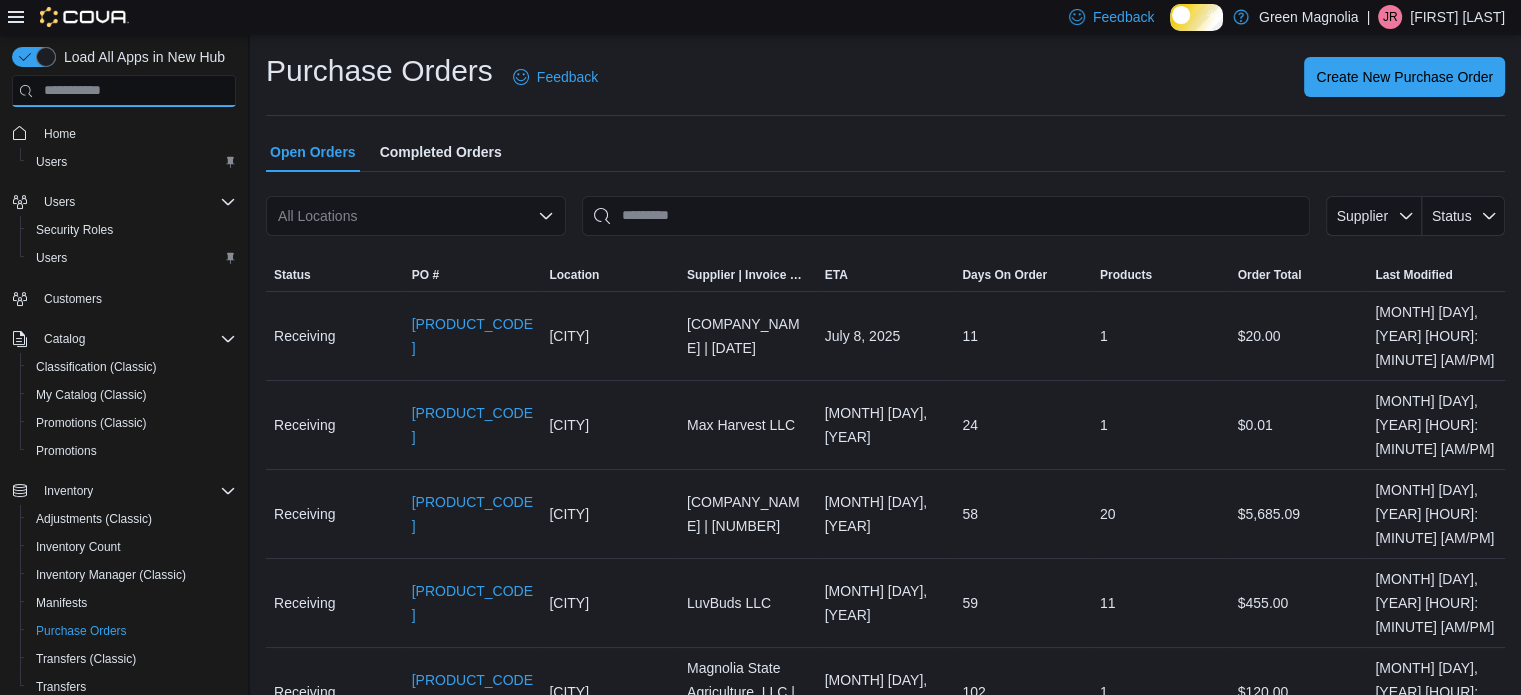 click at bounding box center (124, 91) 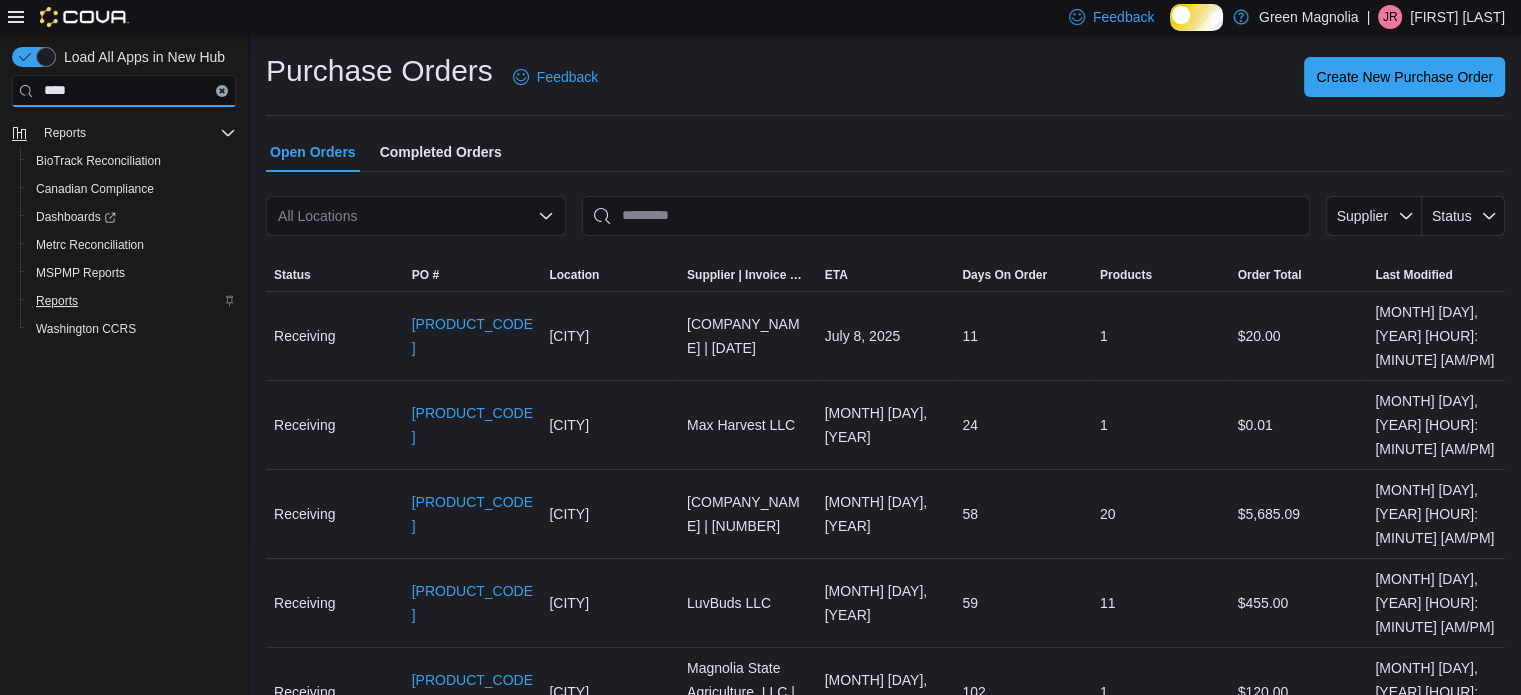 type on "****" 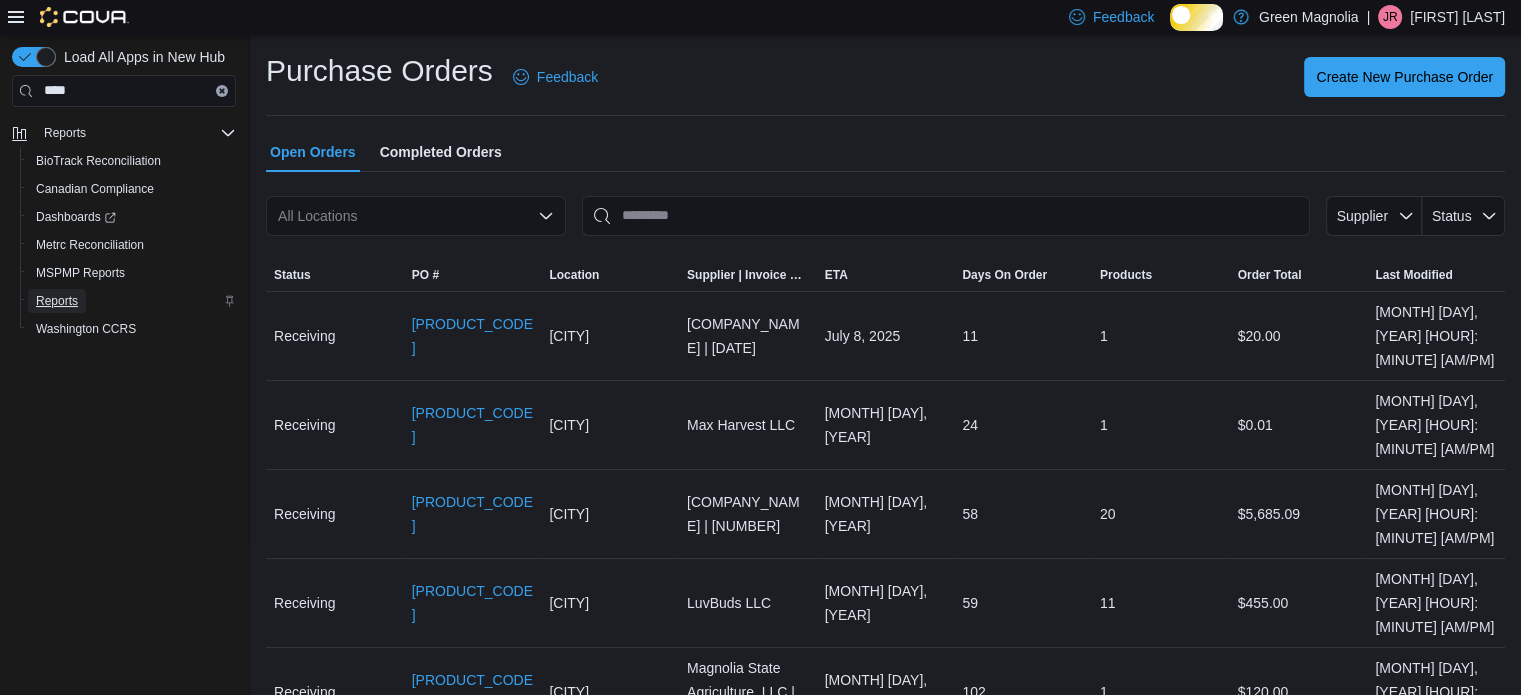 click on "Reports" at bounding box center (57, 301) 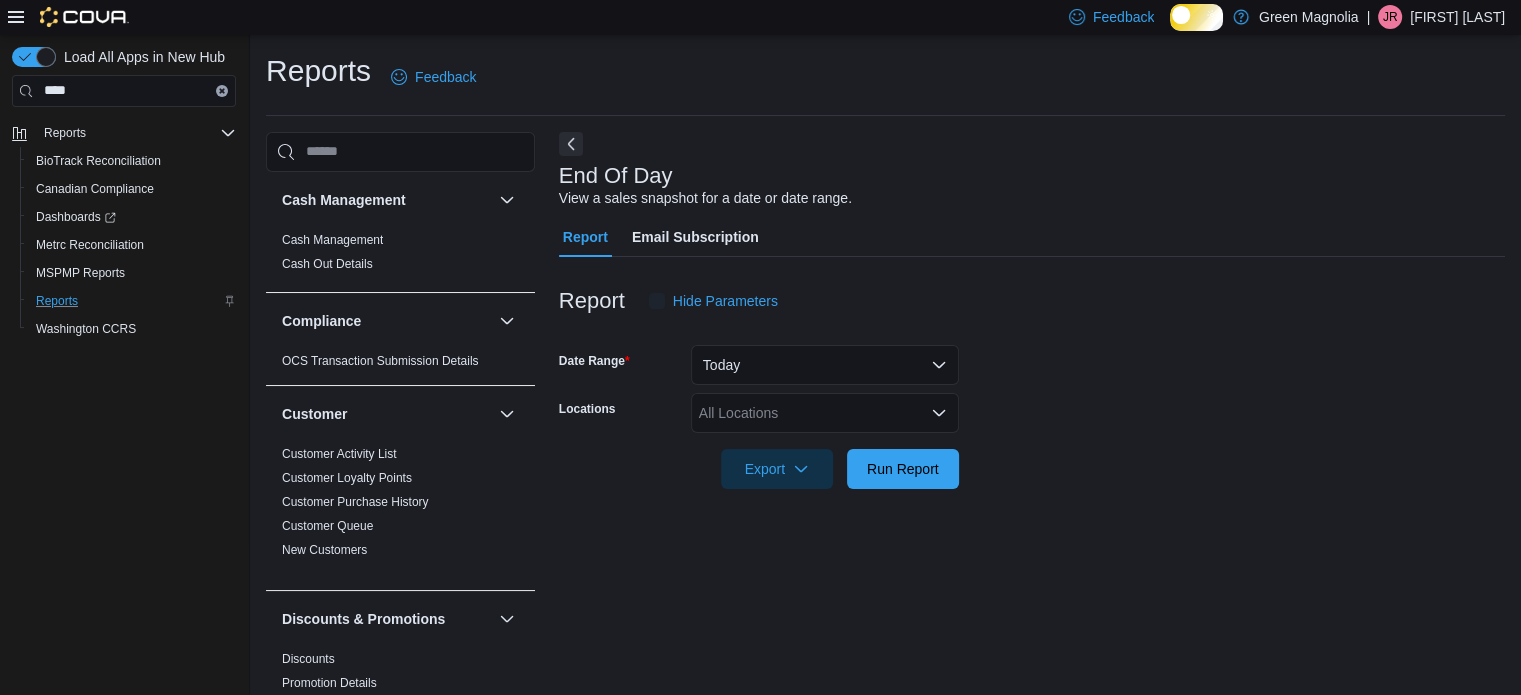 scroll, scrollTop: 24, scrollLeft: 0, axis: vertical 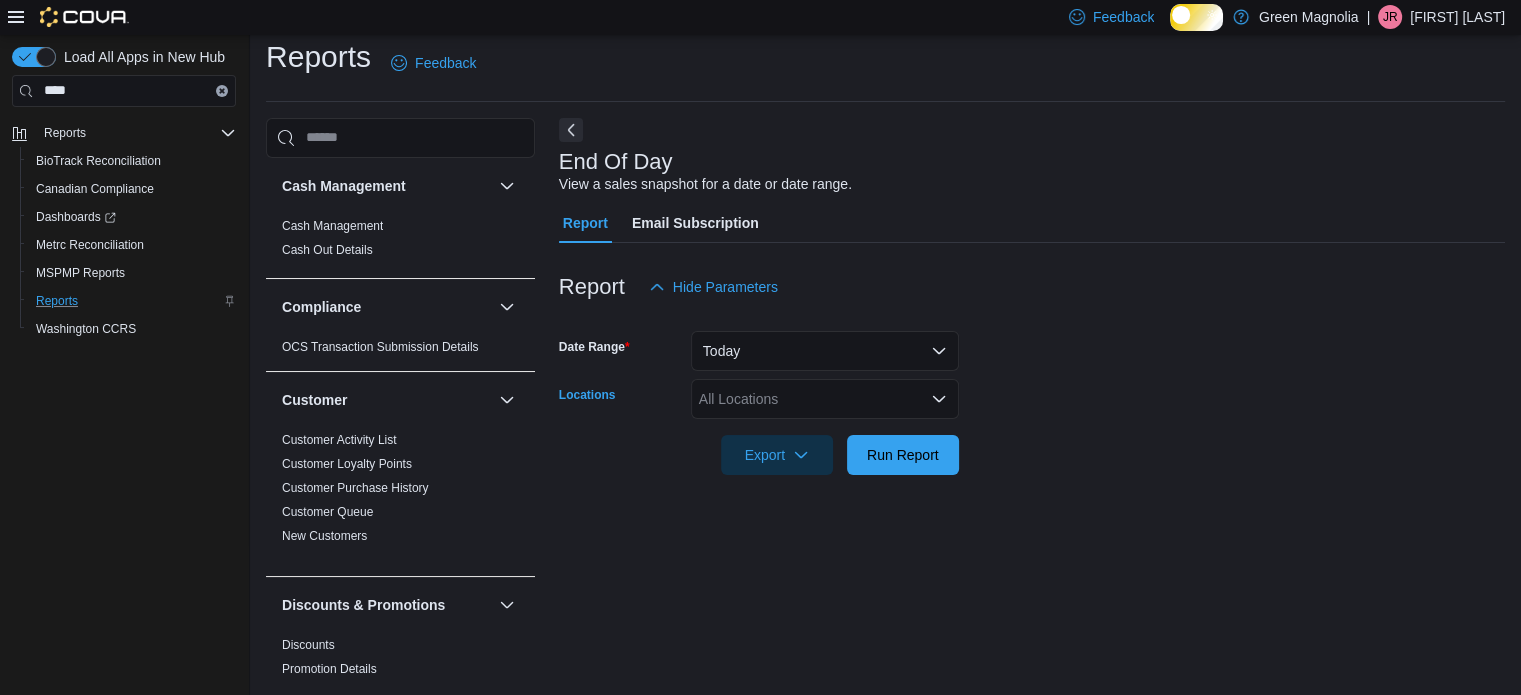 click on "All Locations" at bounding box center (825, 399) 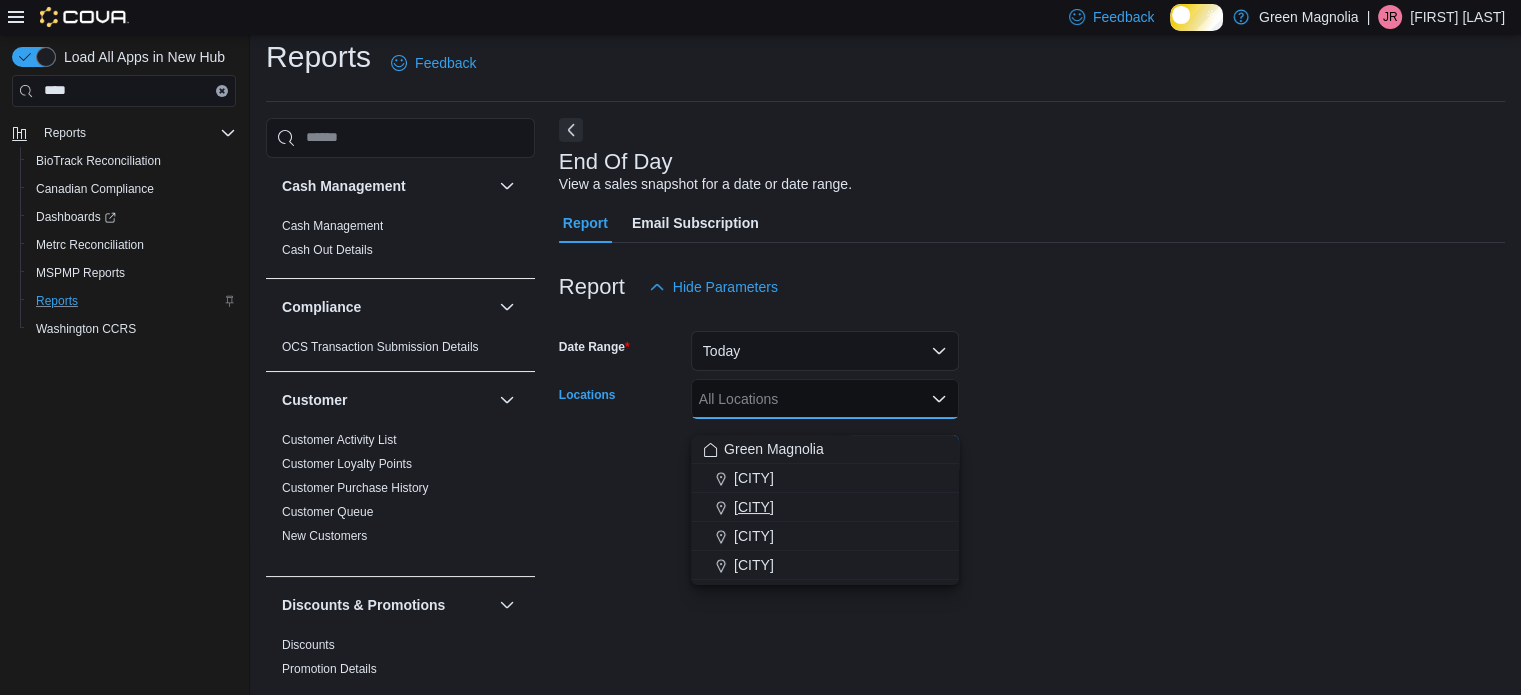 click on "[CITY]" at bounding box center (754, 507) 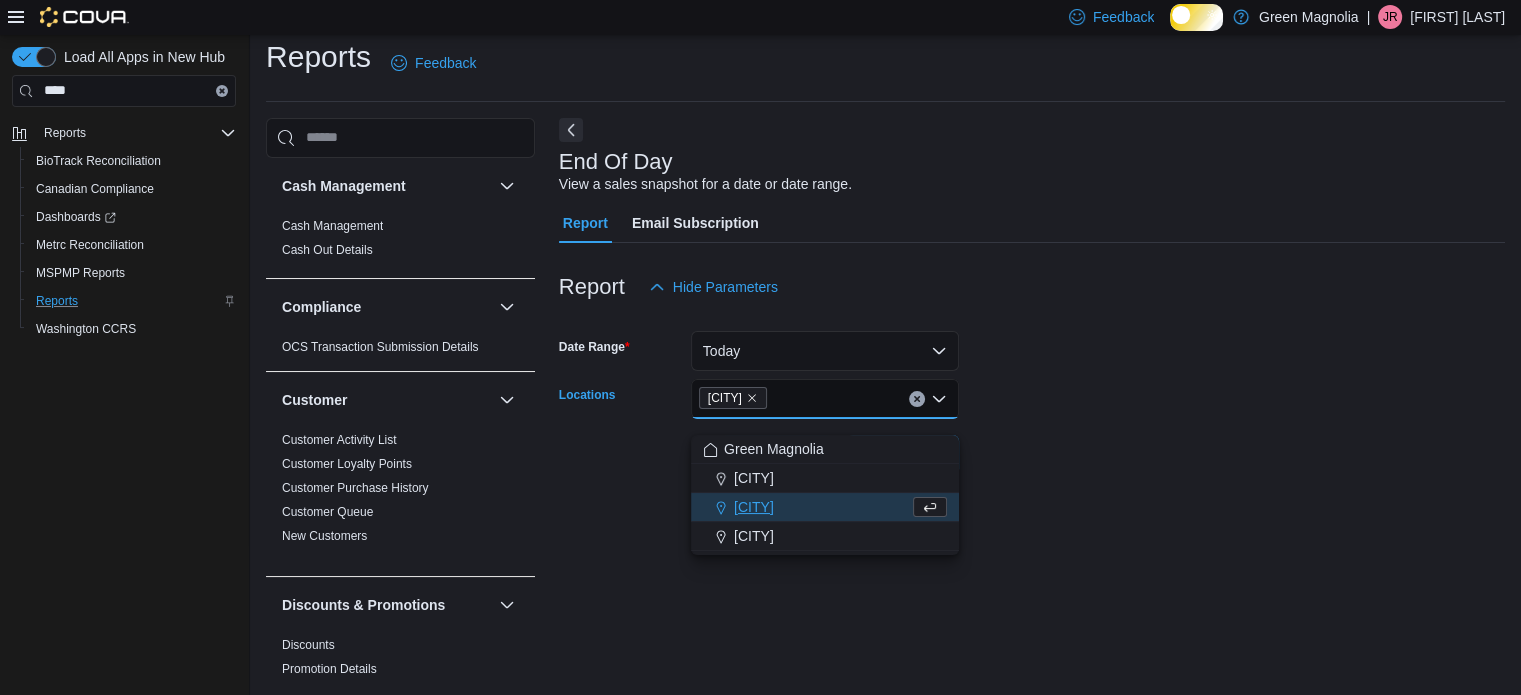 click on "Date Range Today Locations [CITY] Combo box. Selected. [CITY]. Press Backspace to delete [CITY]. Combo box input. All Locations. Type some text or, to display a list of choices, press Down Arrow. To exit the list of choices, press Escape. Export  Run Report" at bounding box center (1032, 391) 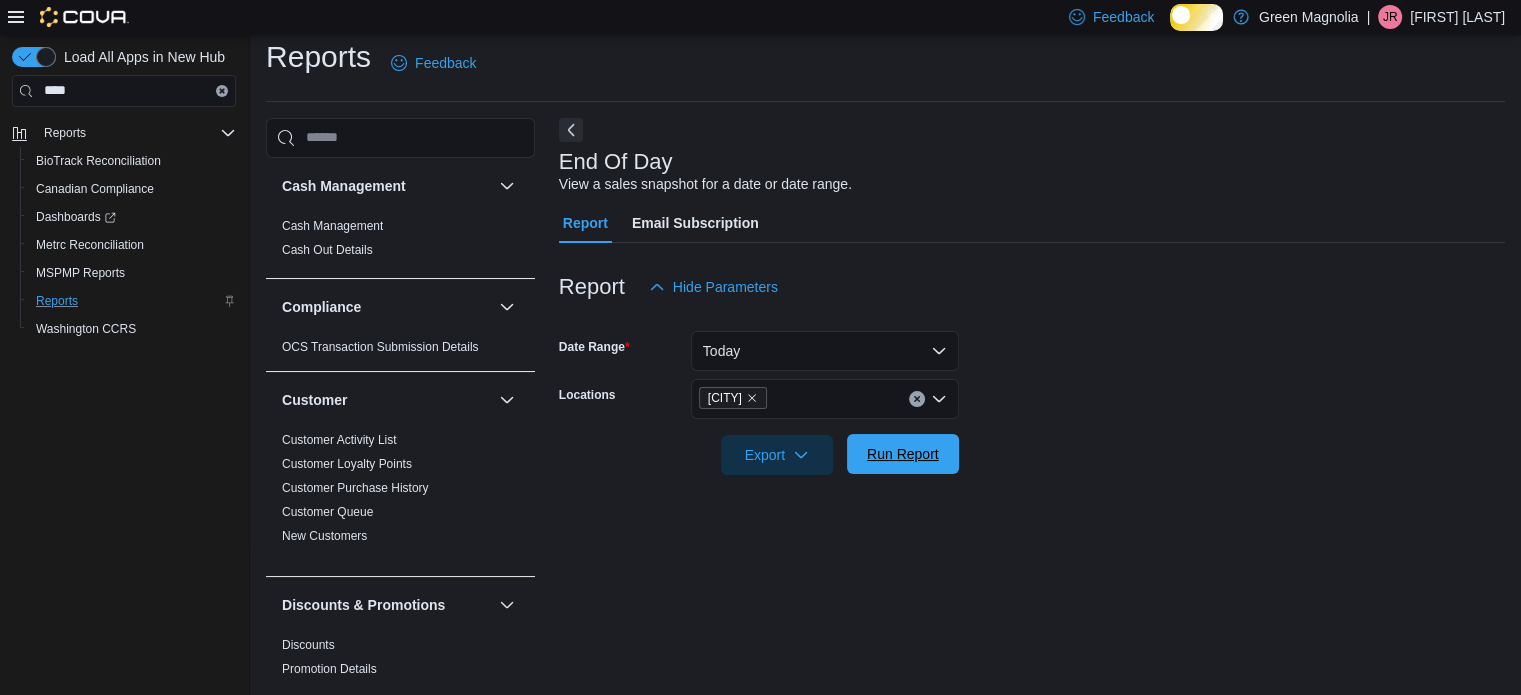 click on "Run Report" at bounding box center (903, 454) 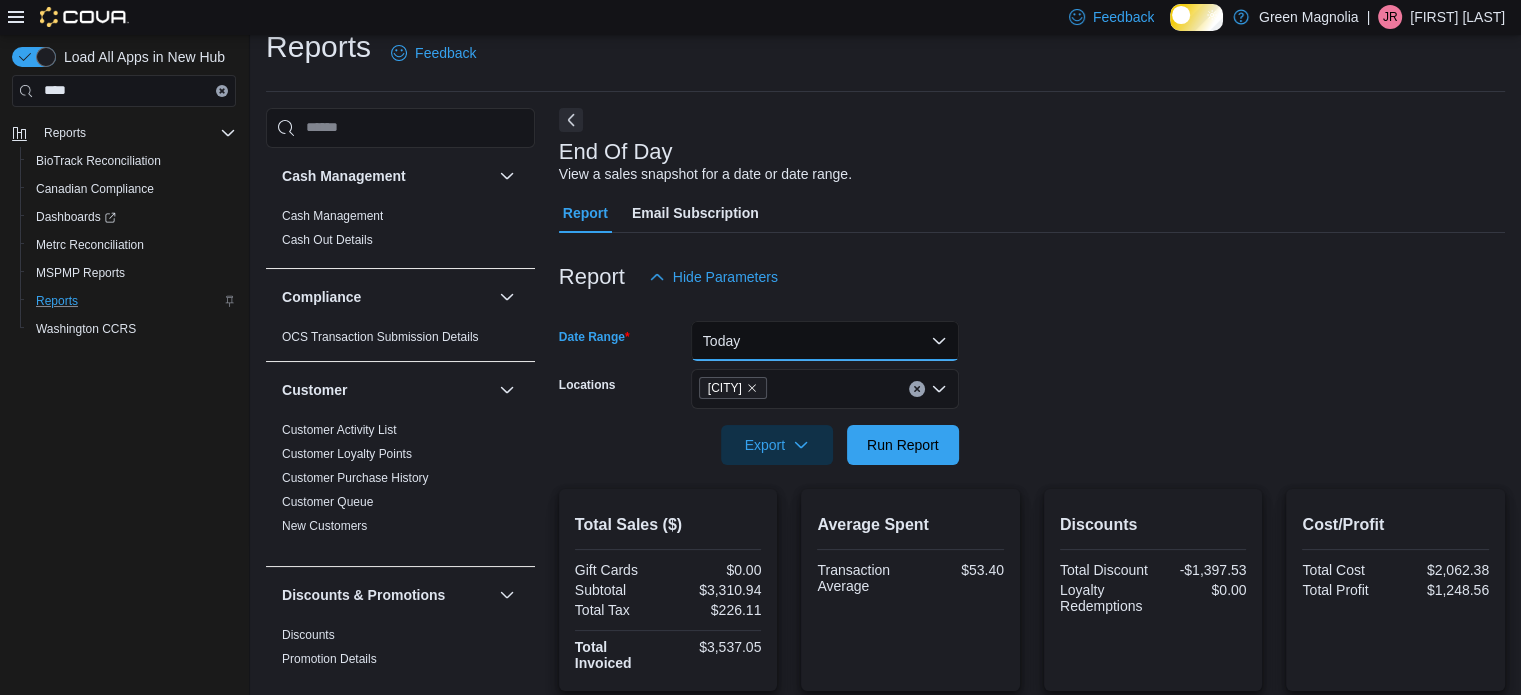 click on "Today" at bounding box center [825, 341] 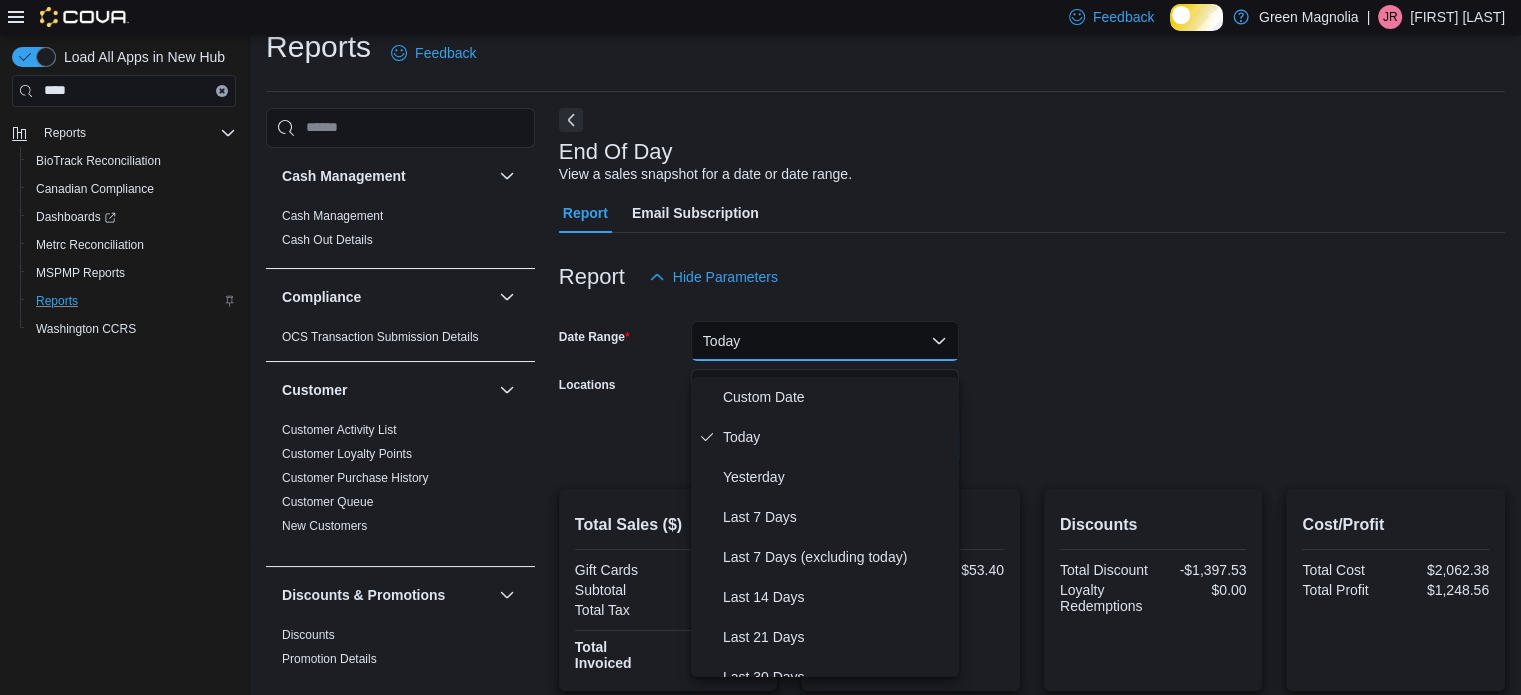 click on "Date Range Today Locations [CITY] Export Run Report" at bounding box center [1032, 381] 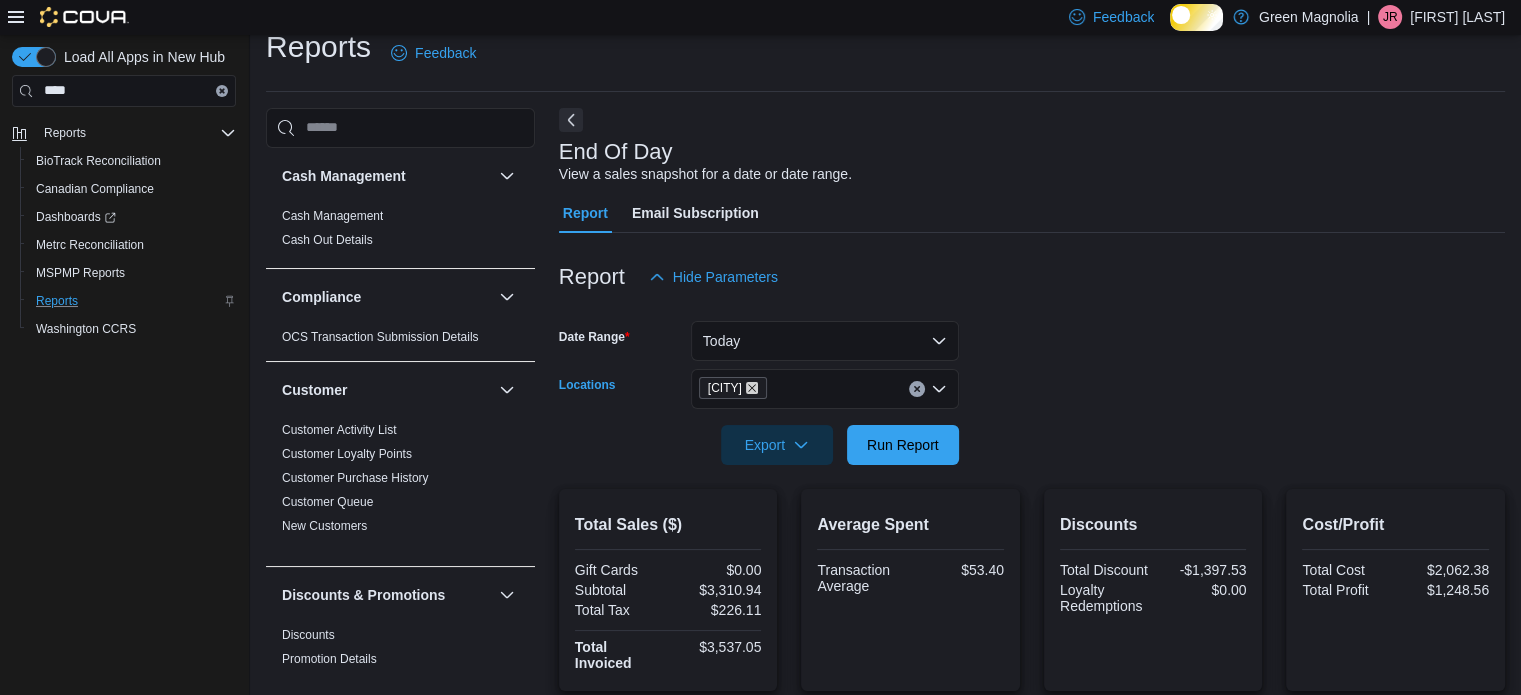 click 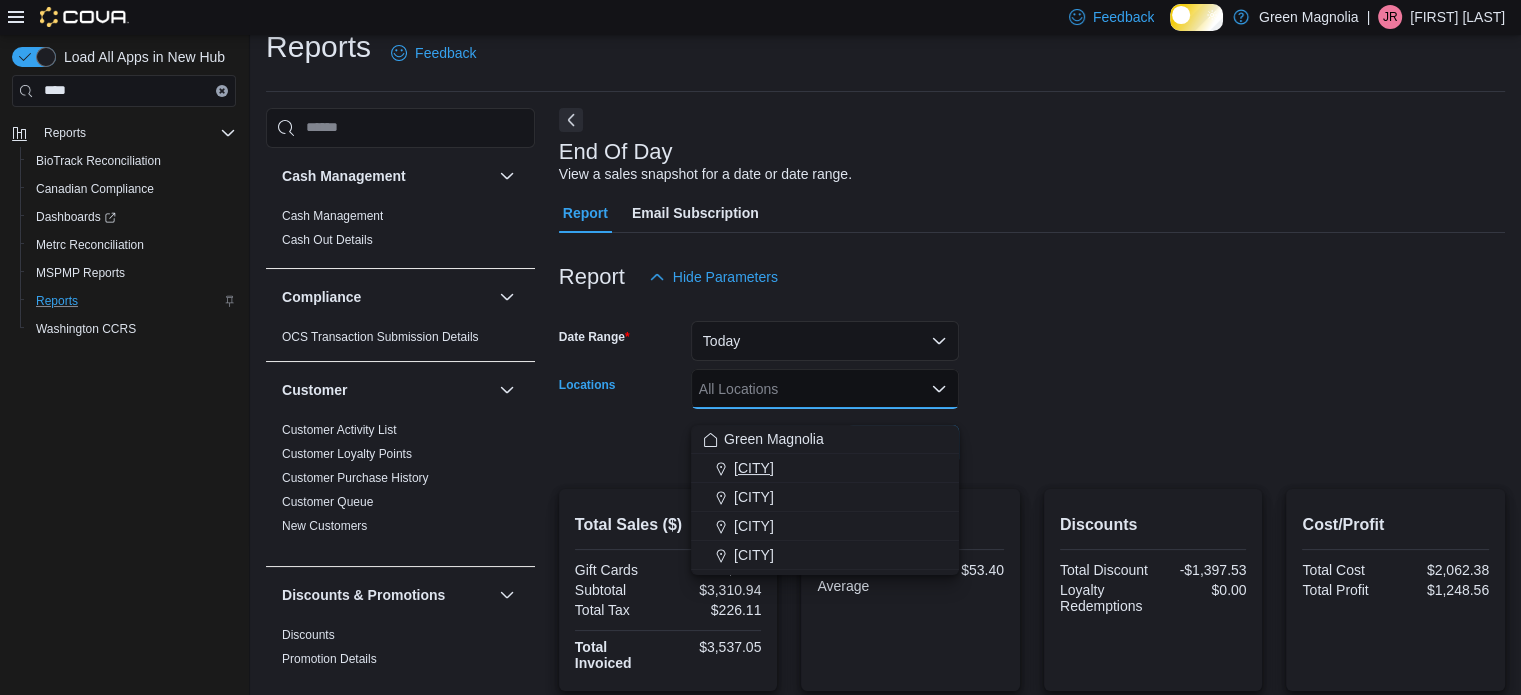 click on "[CITY]" at bounding box center (754, 468) 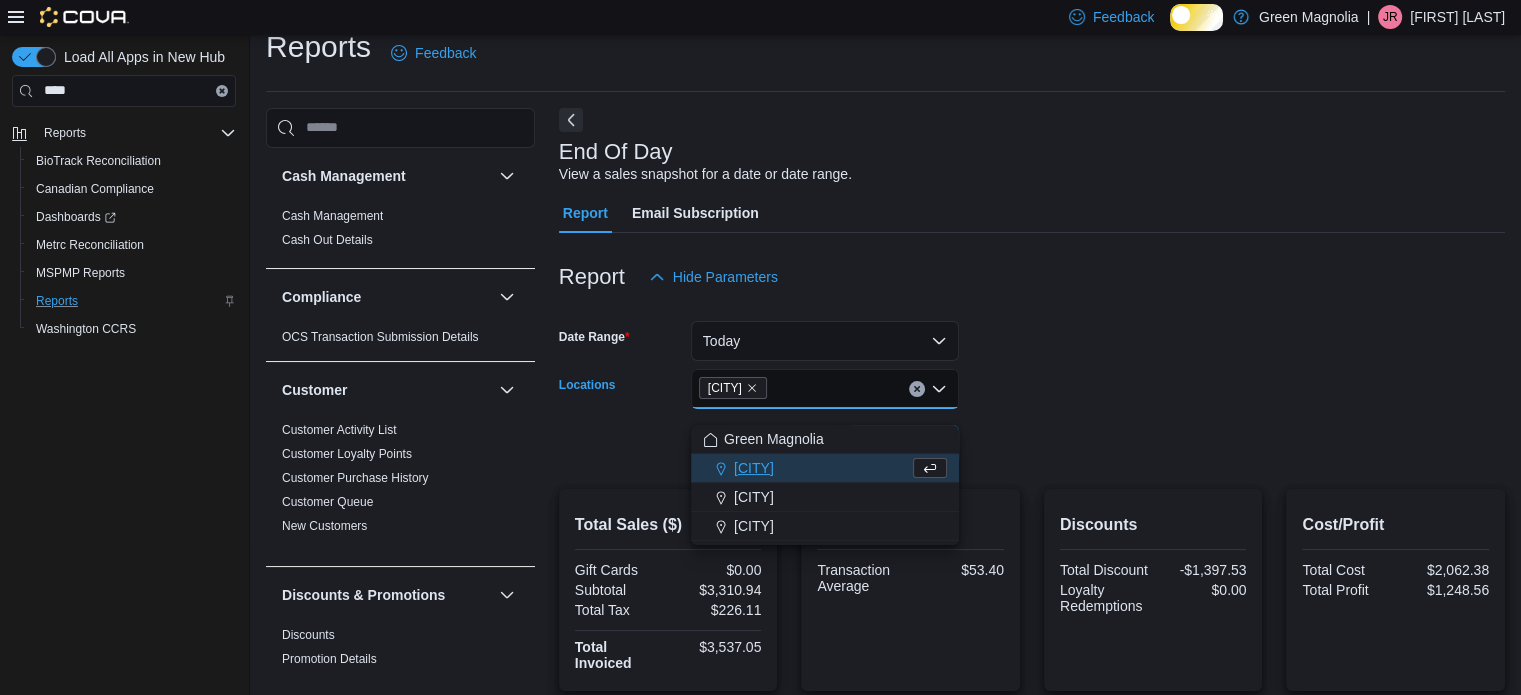 click on "Date Range Today Locations [CITY] Combo box. Selected. [CITY]. Press Backspace to delete [CITY]. Combo box input. All Locations. Type some text or, to display a list of choices, press Down Arrow. To exit the list of choices, press Escape. Export Run Report" at bounding box center (1032, 381) 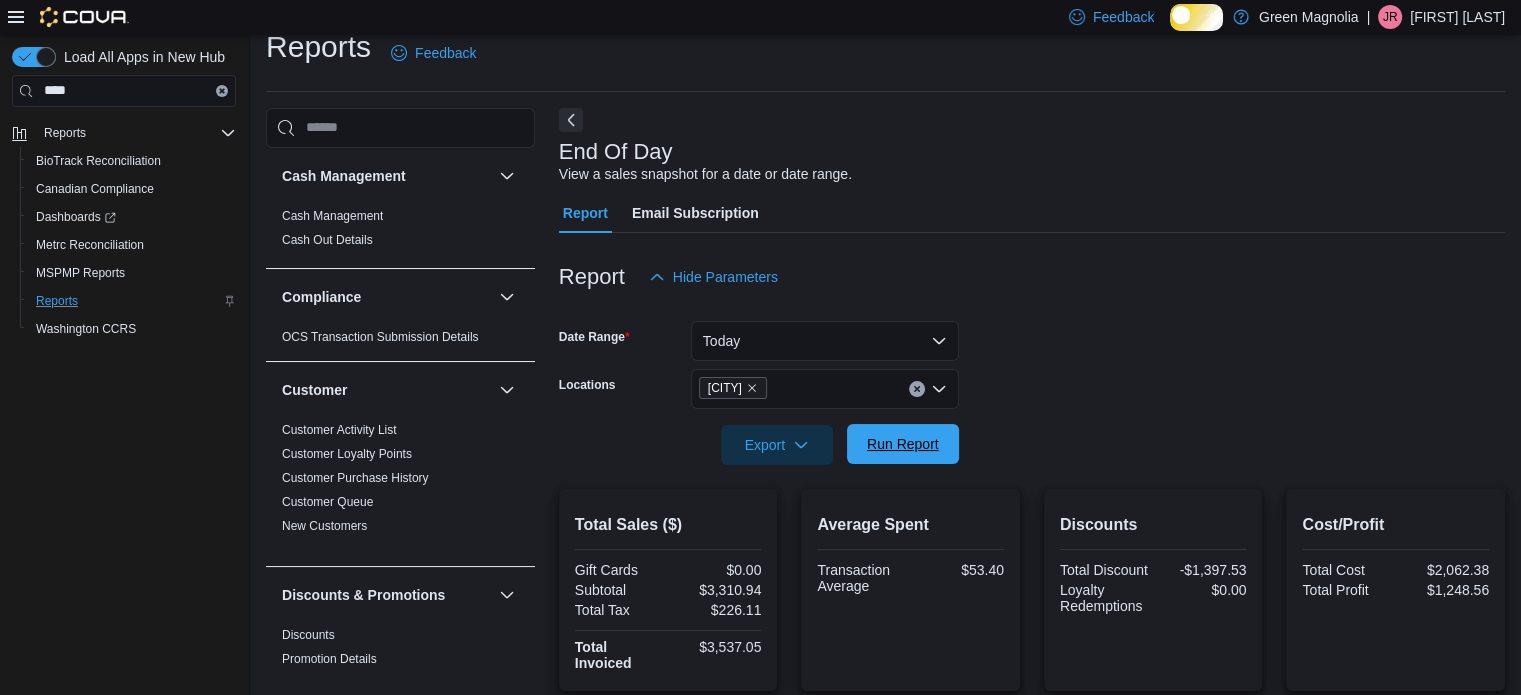 click on "Run Report" at bounding box center (903, 444) 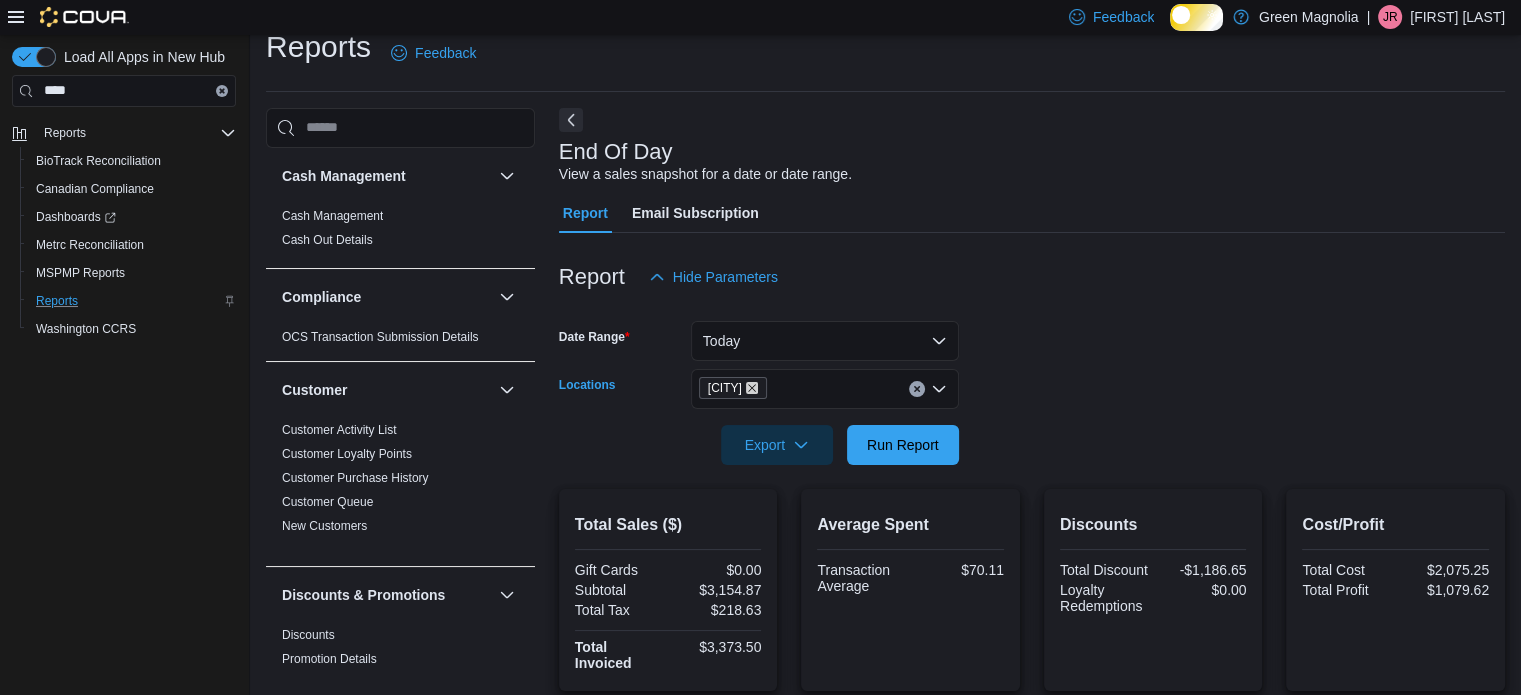 click 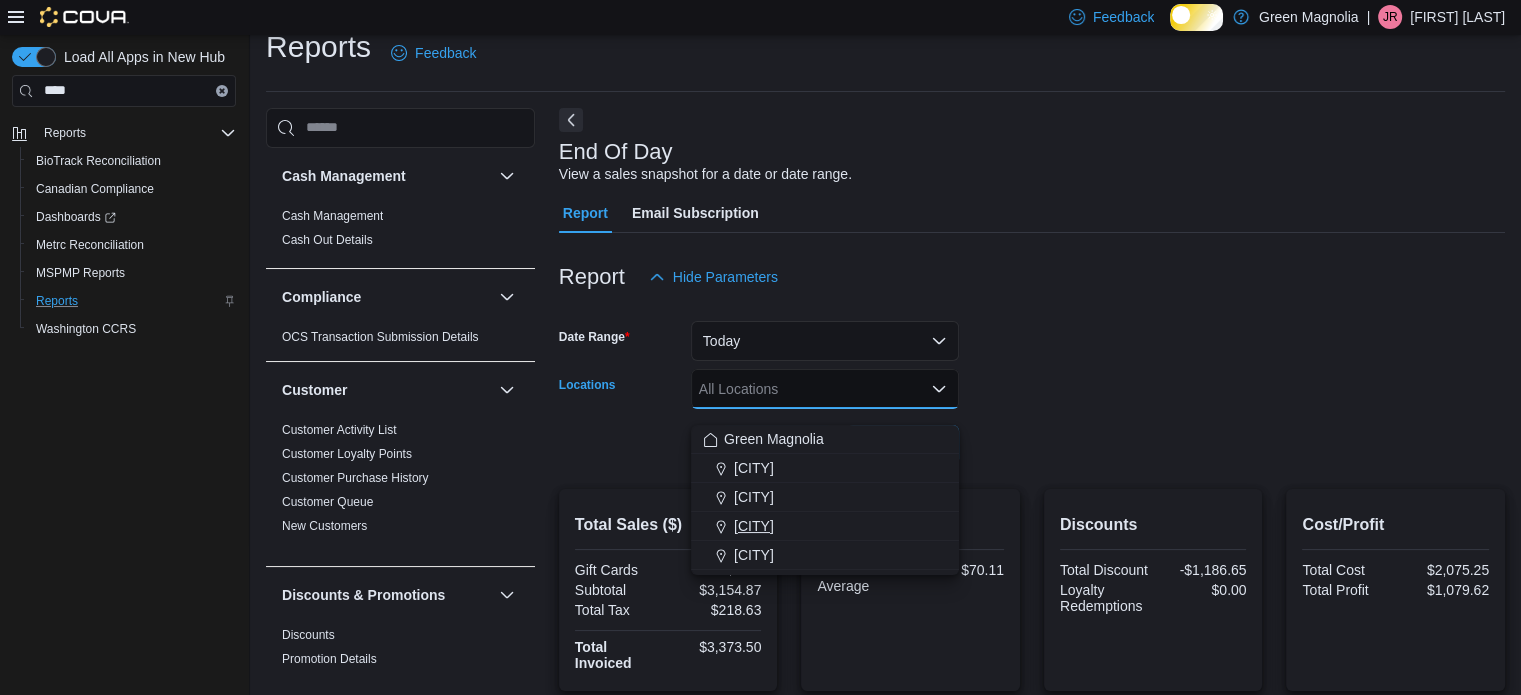 click on "[CITY]" at bounding box center (754, 526) 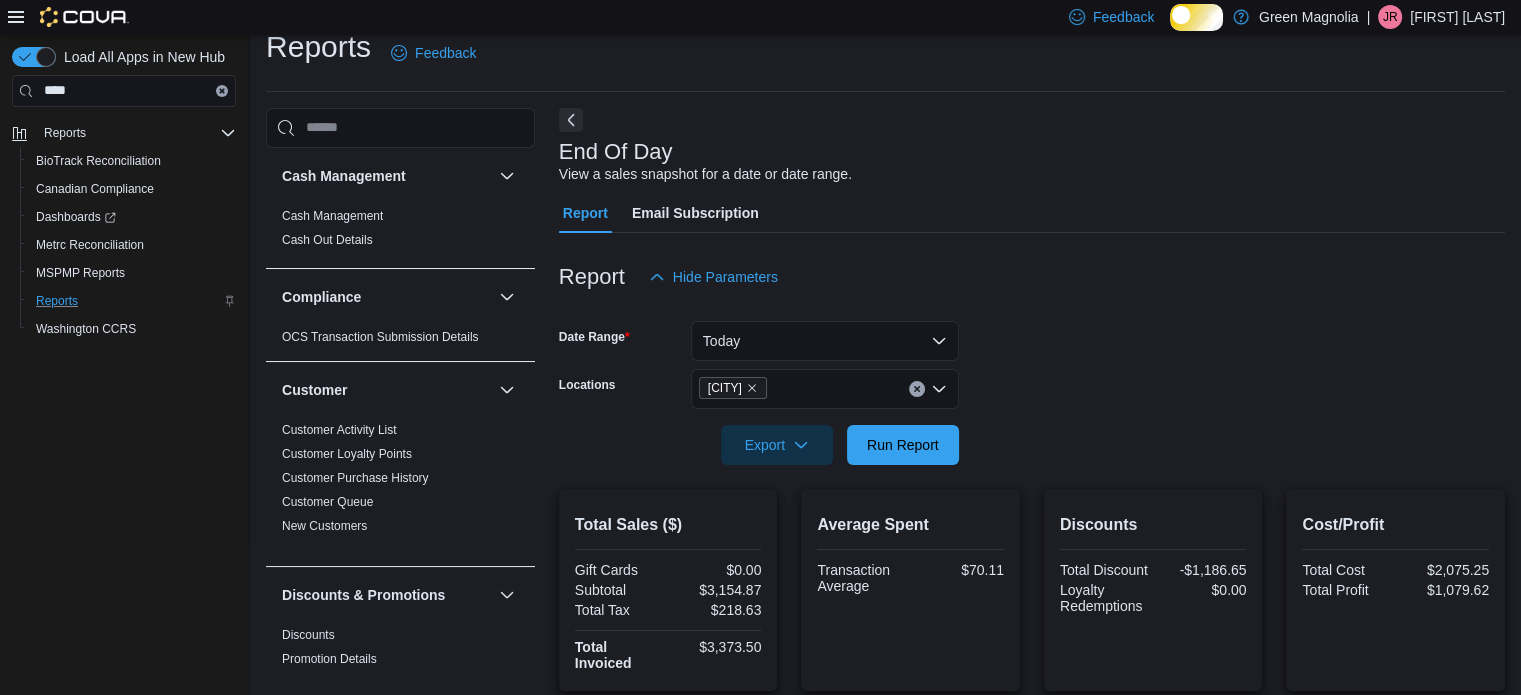 click on "Date Range Today Locations [CITY] Export Run Report" at bounding box center [1032, 381] 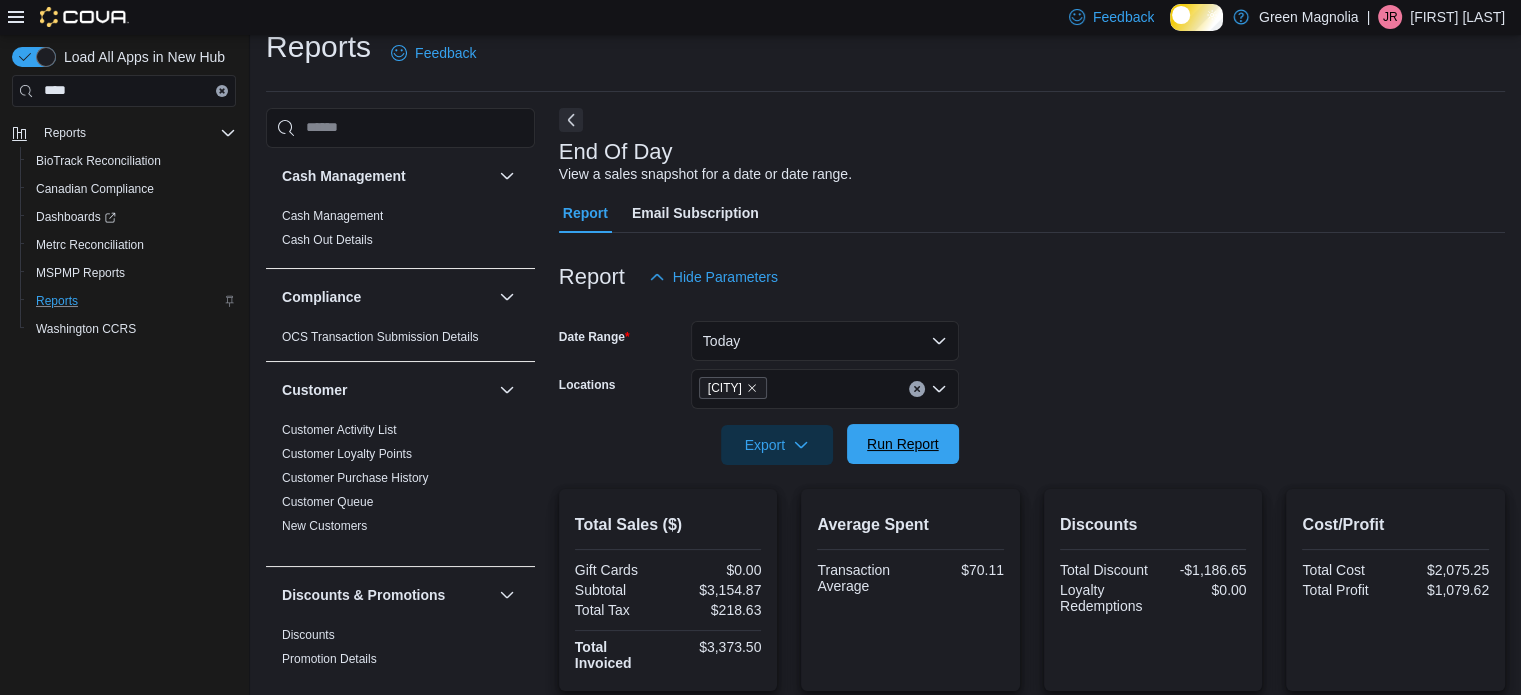 click on "Run Report" at bounding box center [903, 444] 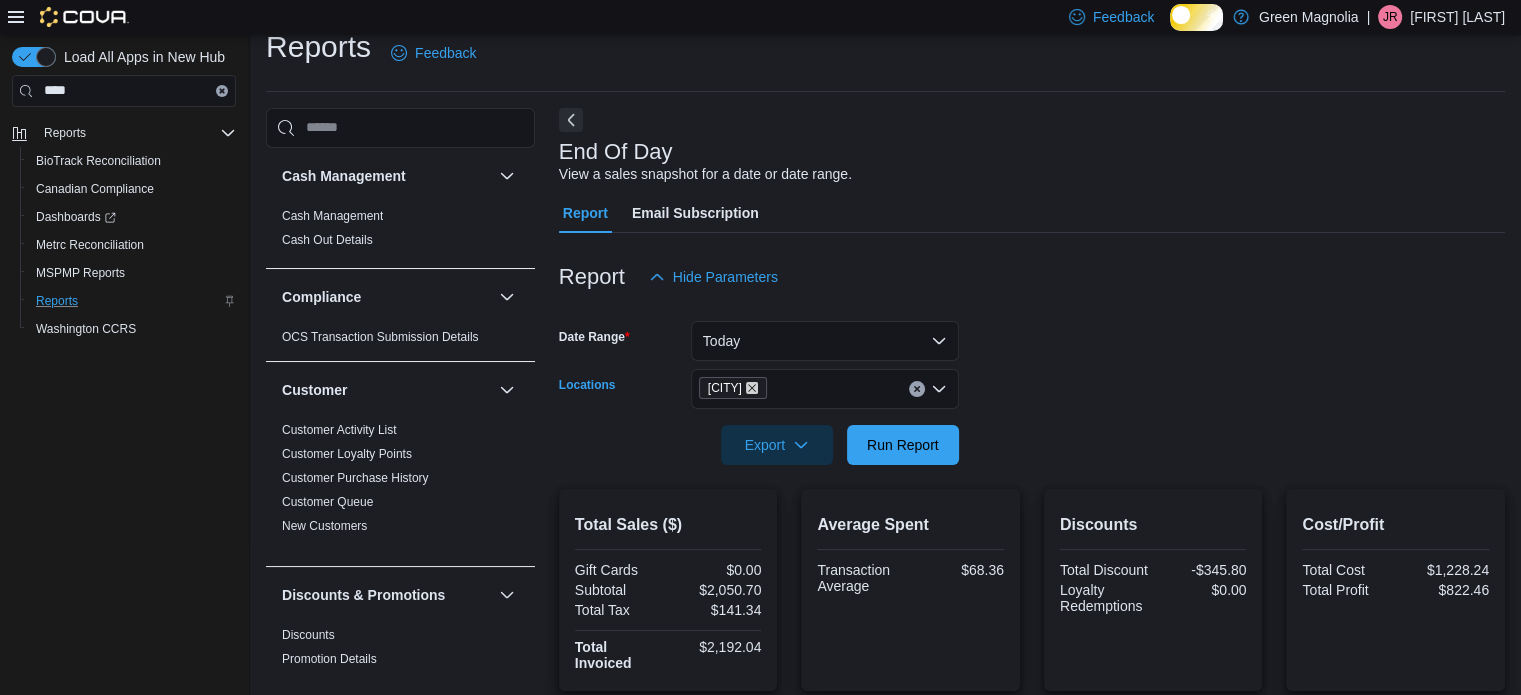 click 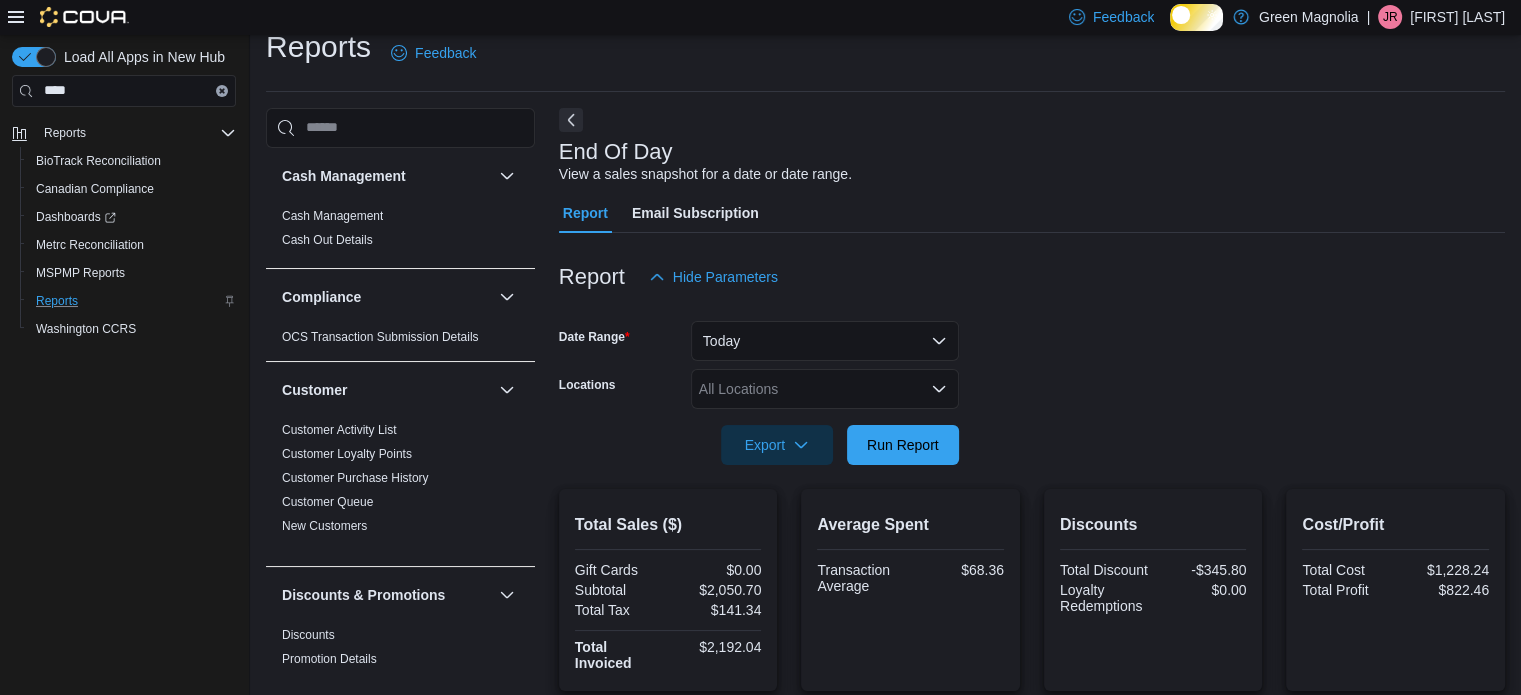 click on "Date Range Today Locations All Locations Export  Run Report" at bounding box center (1032, 381) 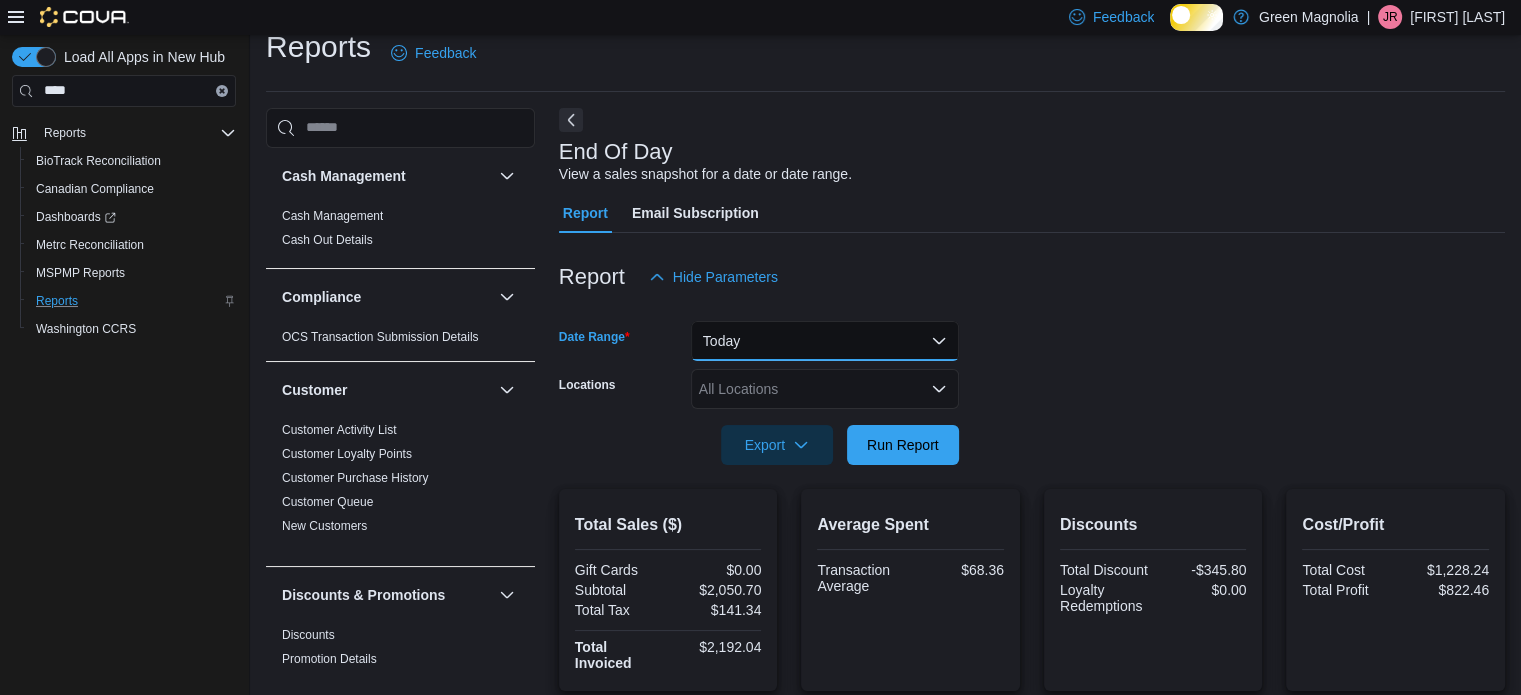 click on "Today" at bounding box center (825, 341) 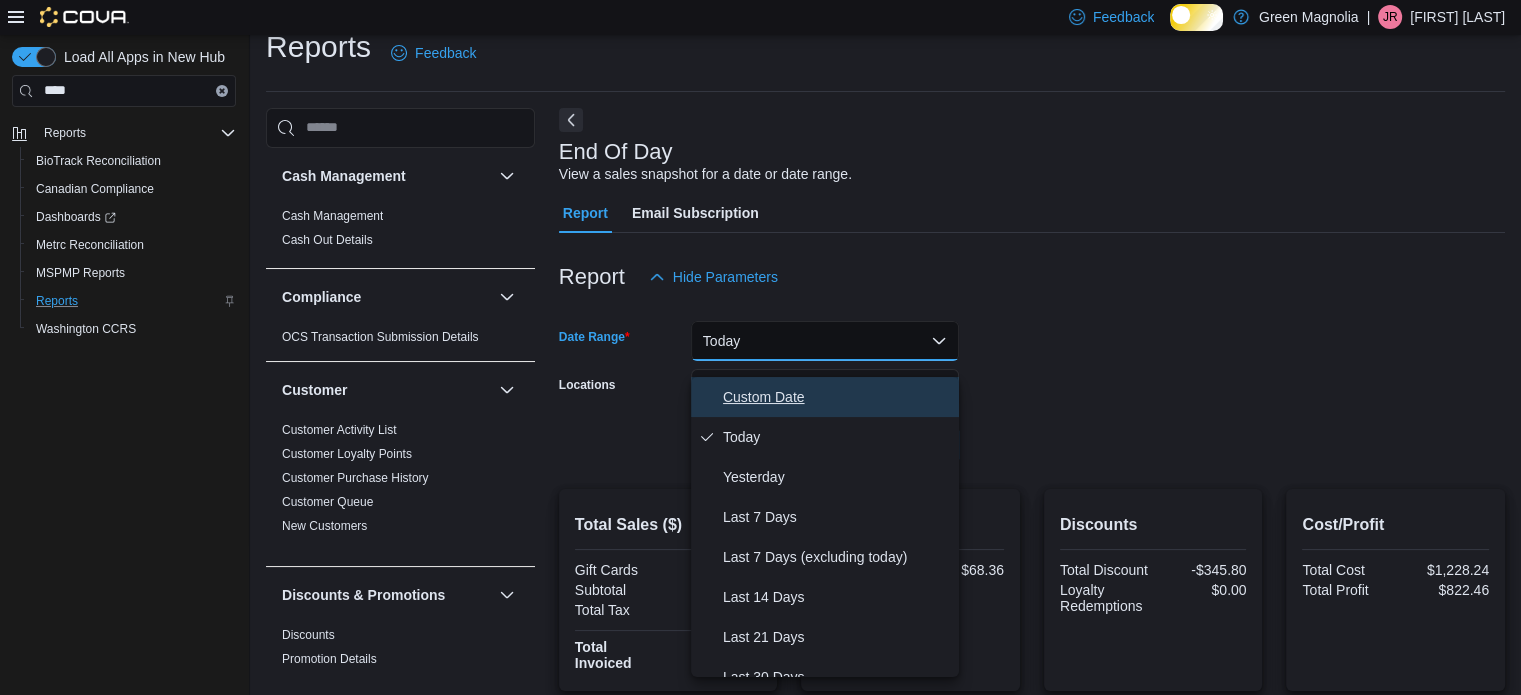 click on "Custom Date" at bounding box center [837, 397] 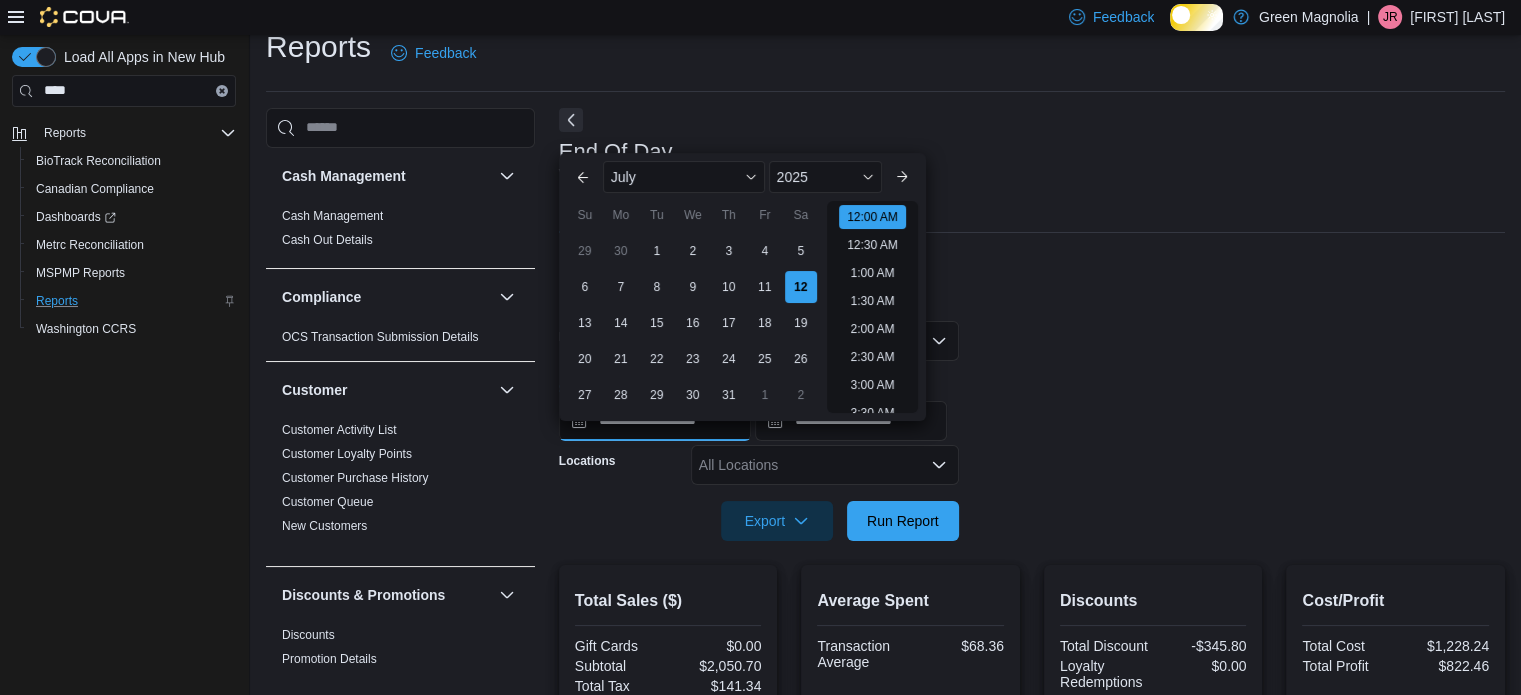 click on "**********" at bounding box center [655, 421] 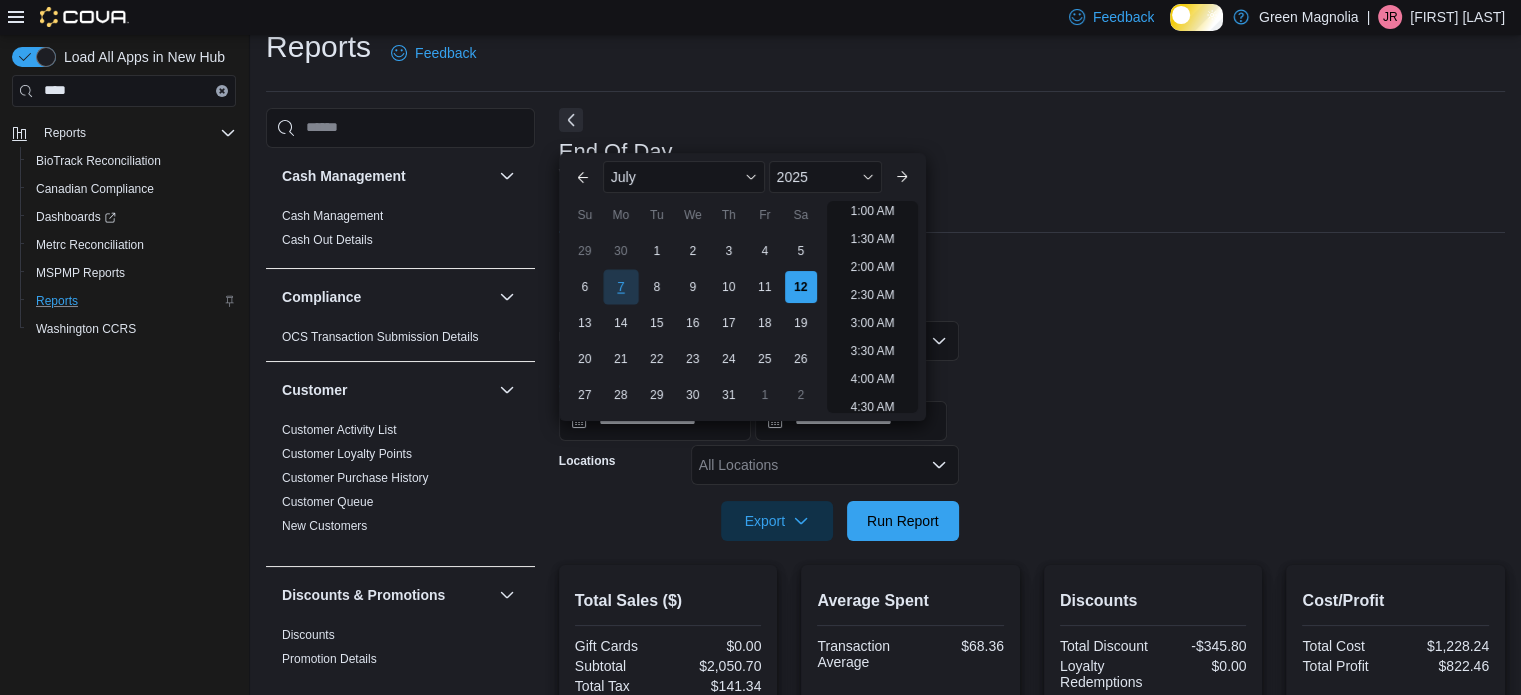 click on "7" at bounding box center [620, 286] 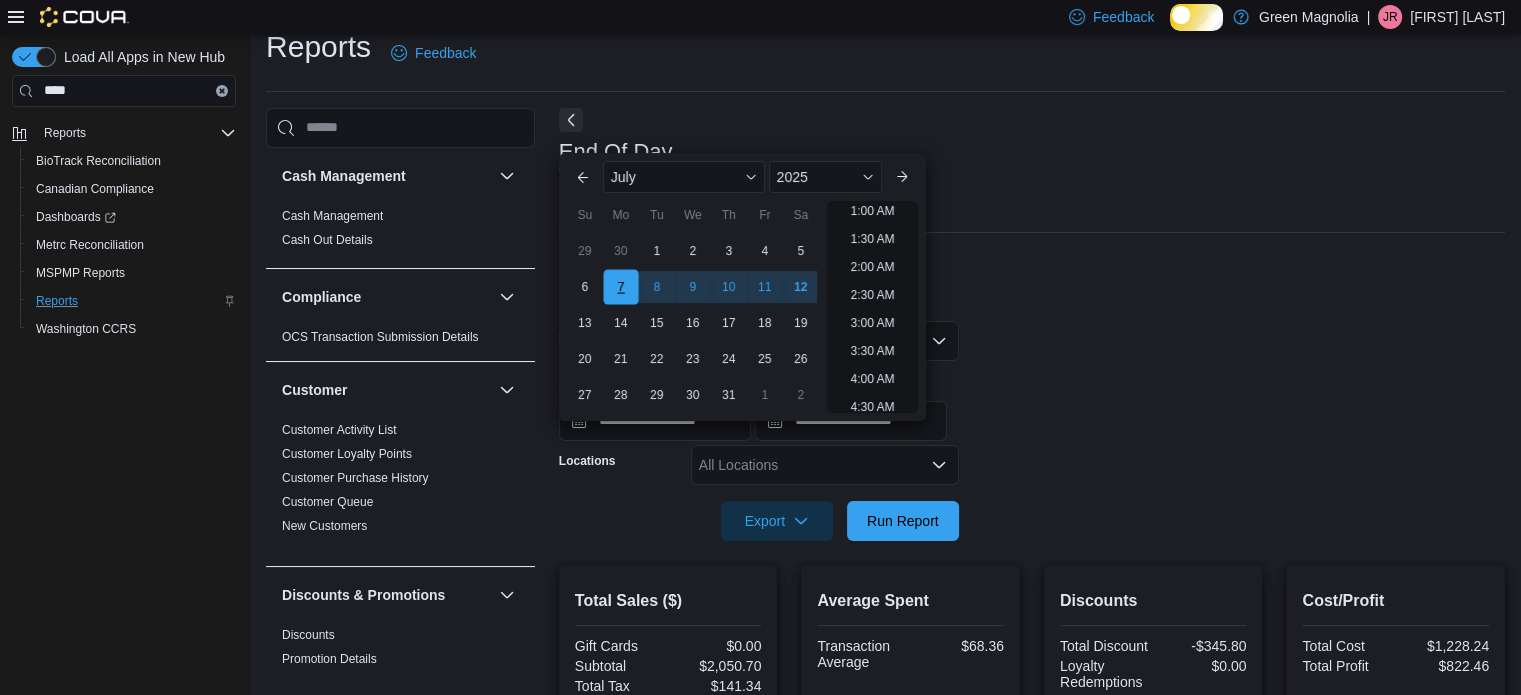 scroll, scrollTop: 4, scrollLeft: 0, axis: vertical 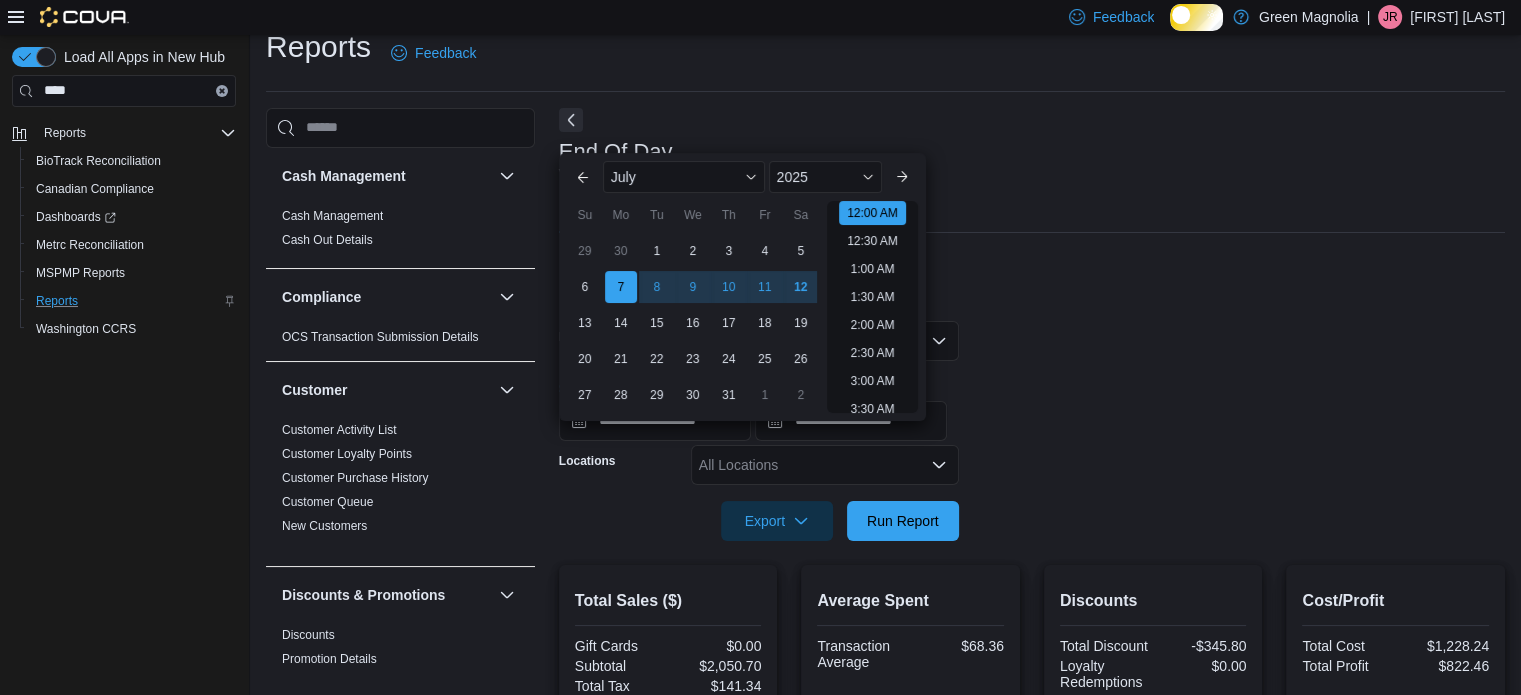 click on "**********" at bounding box center (1032, 419) 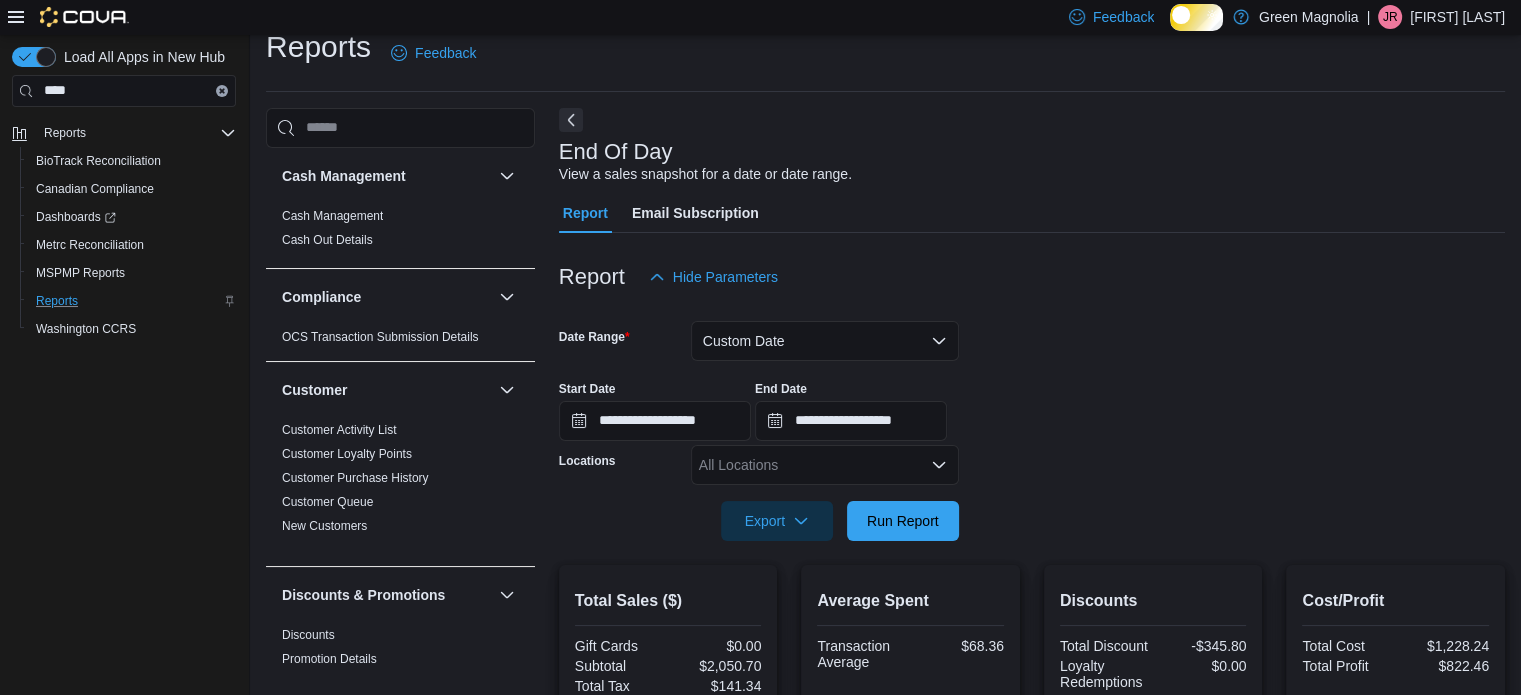 click on "All Locations" at bounding box center [825, 465] 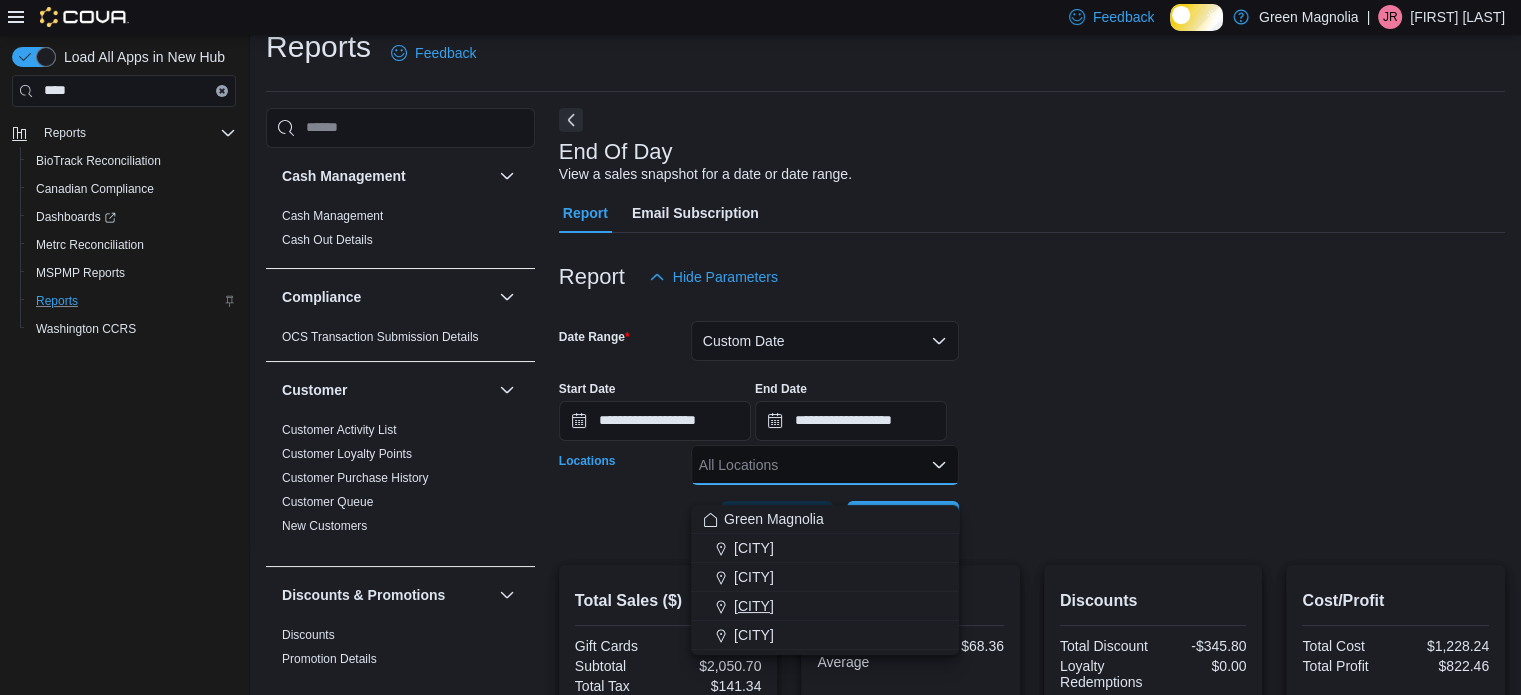 click on "[CITY]" at bounding box center [754, 606] 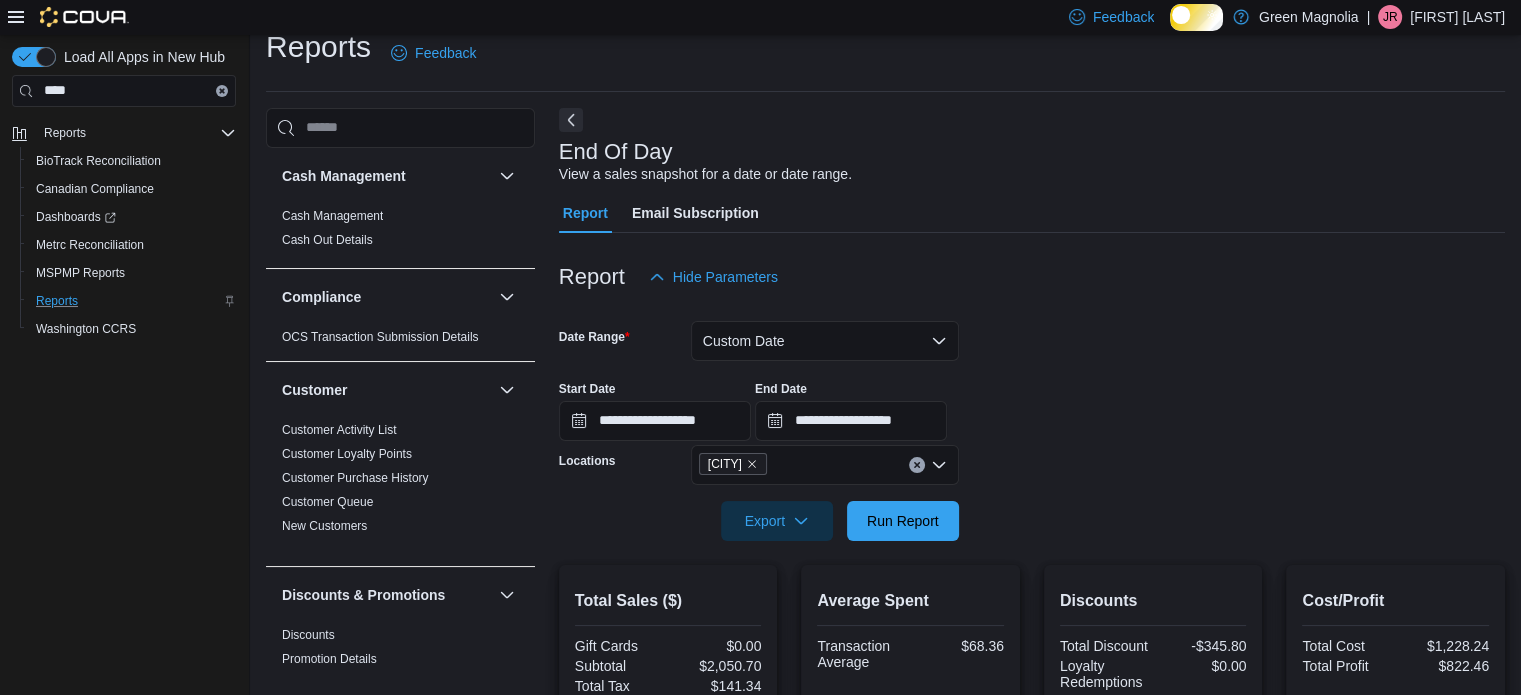 click at bounding box center (1032, 493) 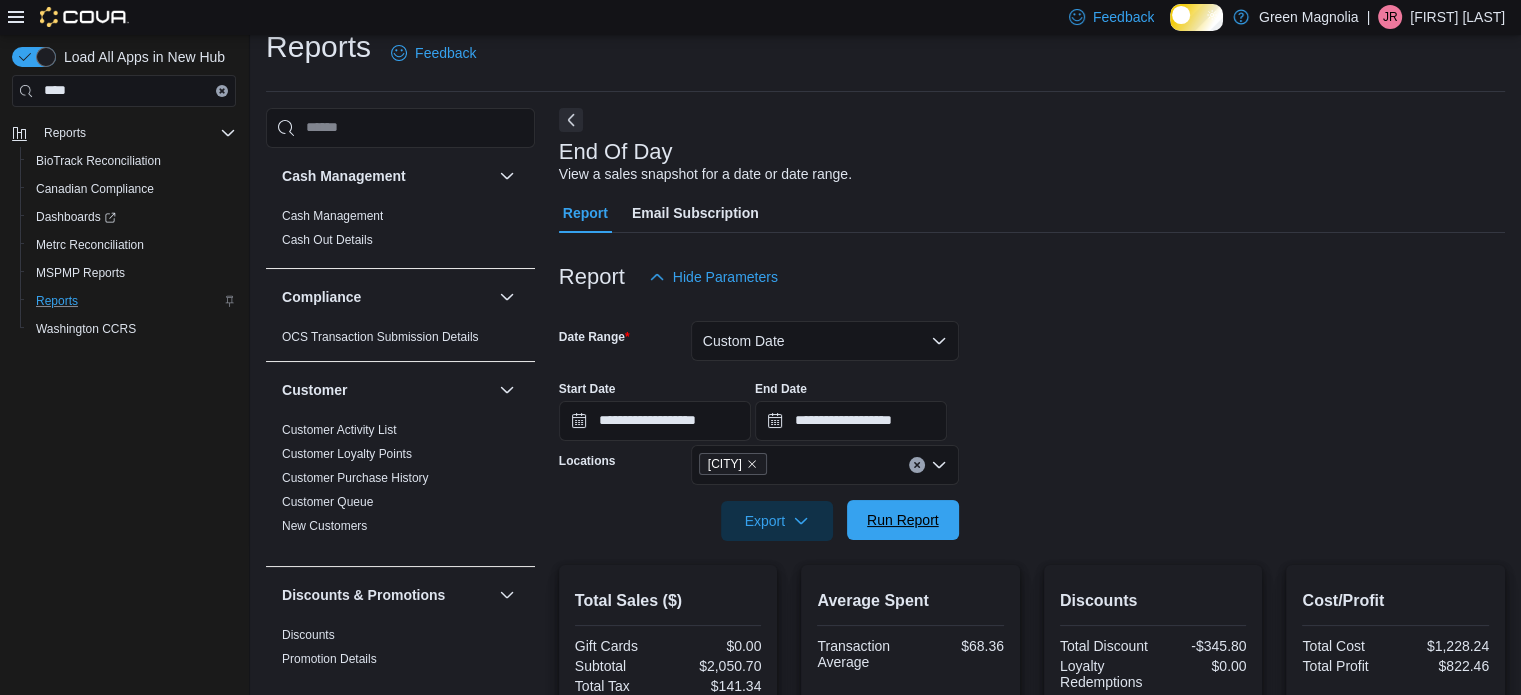 click on "Run Report" at bounding box center (903, 520) 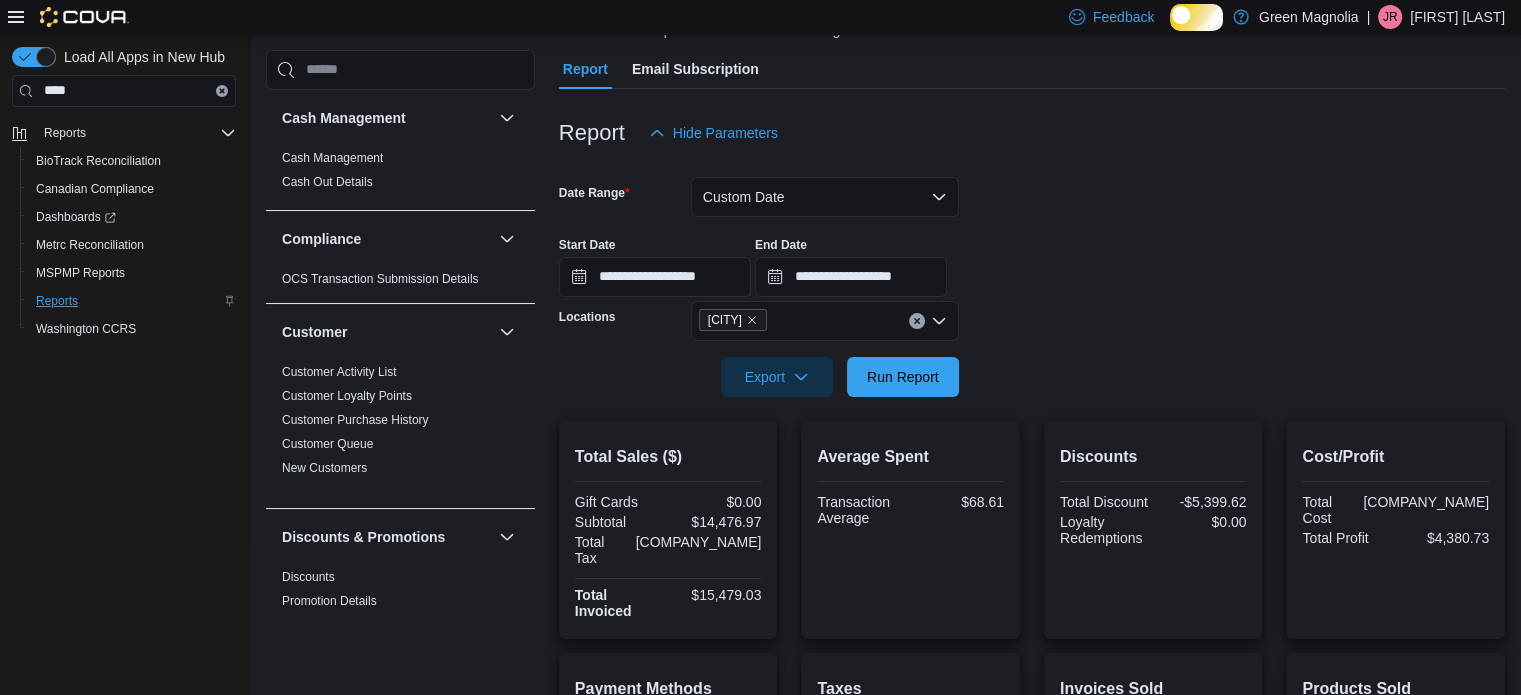scroll, scrollTop: 171, scrollLeft: 0, axis: vertical 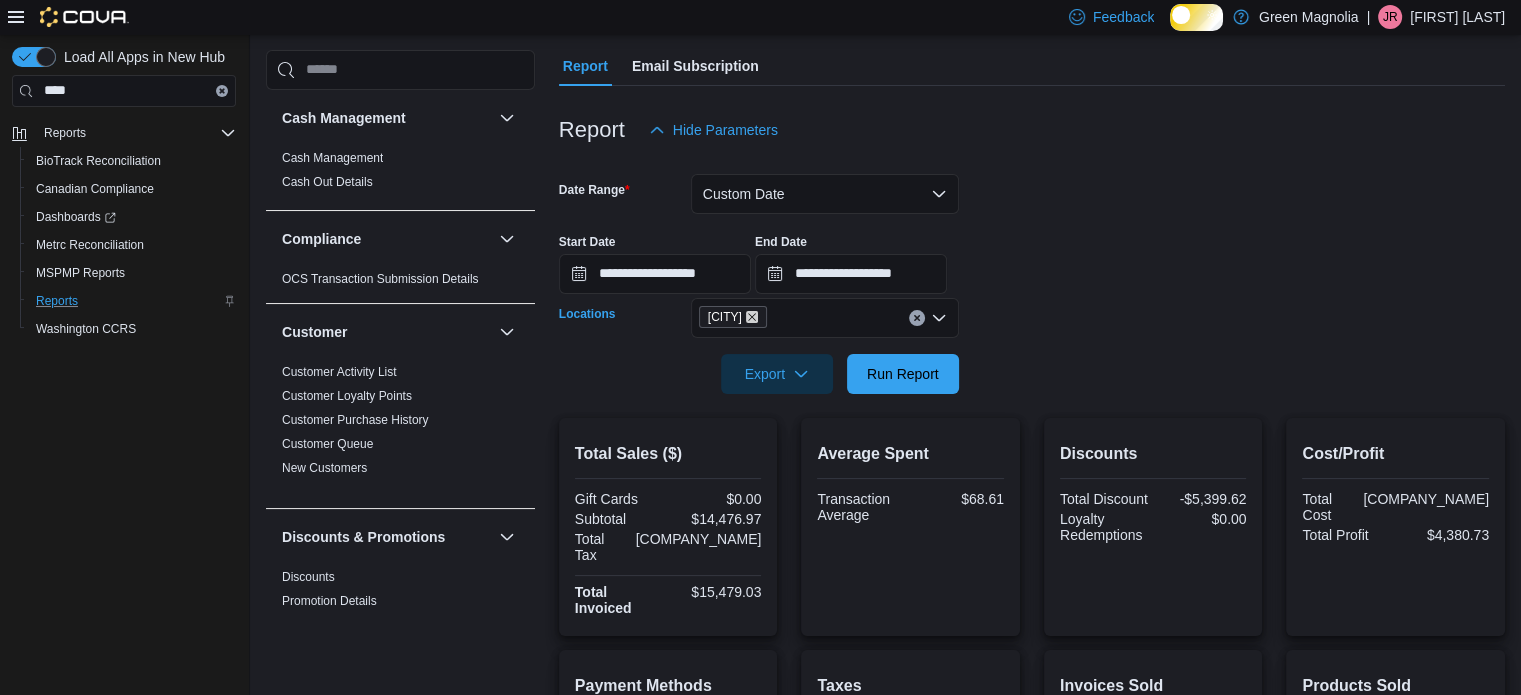 click 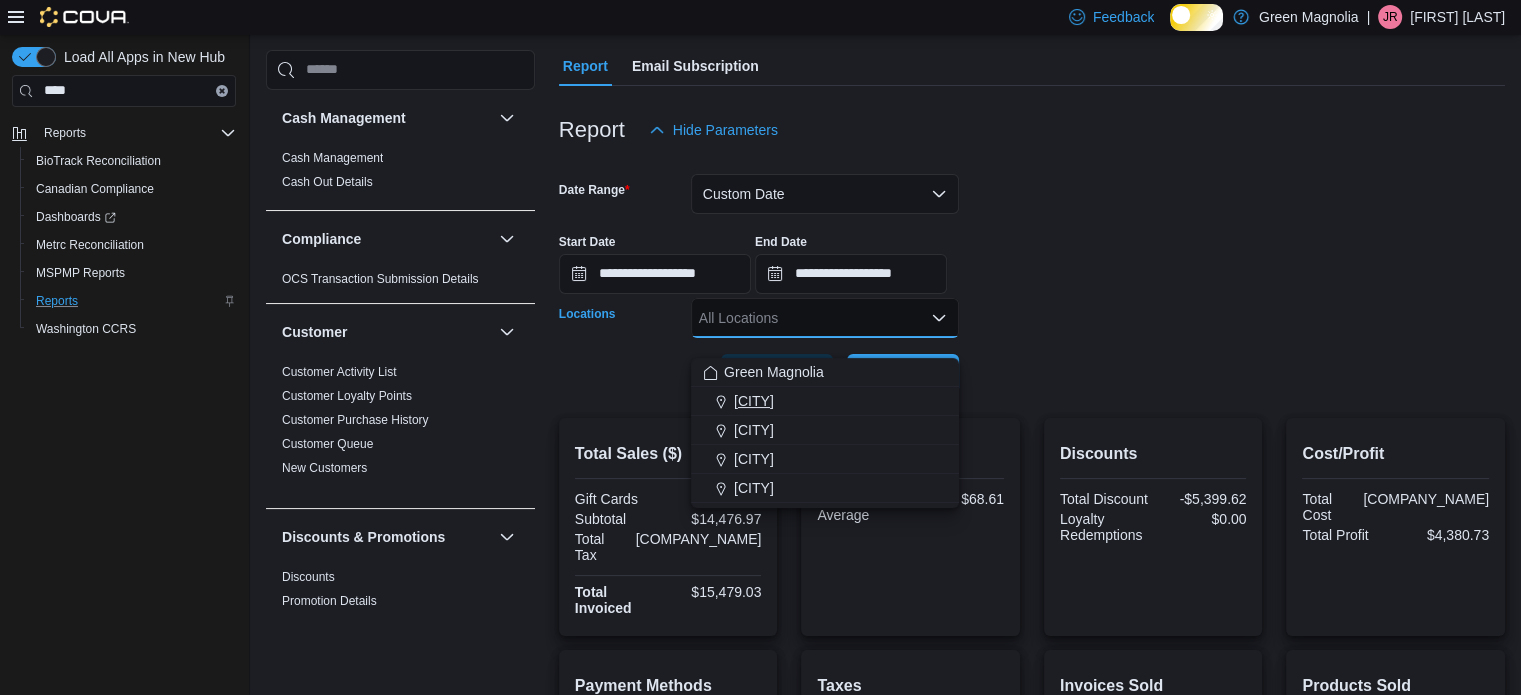 click on "[CITY]" at bounding box center [754, 401] 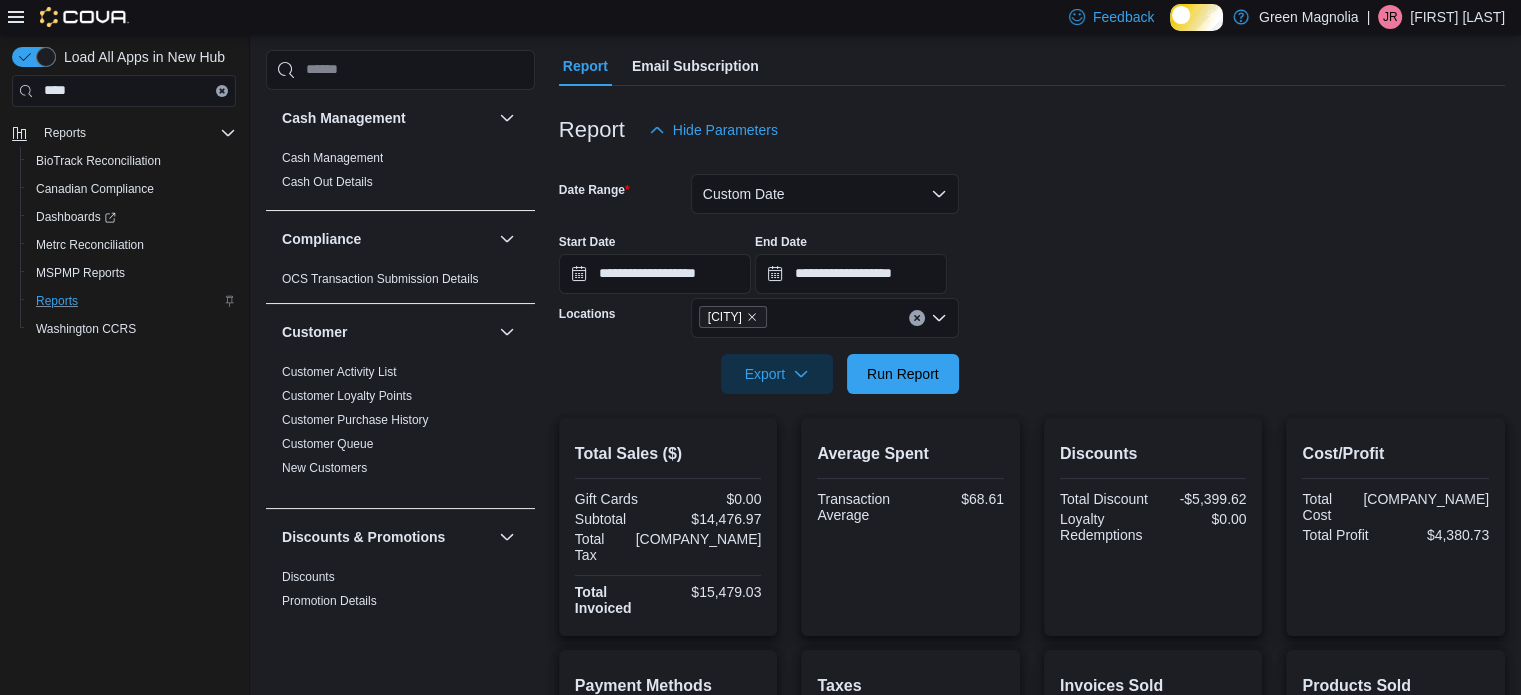 click on "**********" at bounding box center (1032, 272) 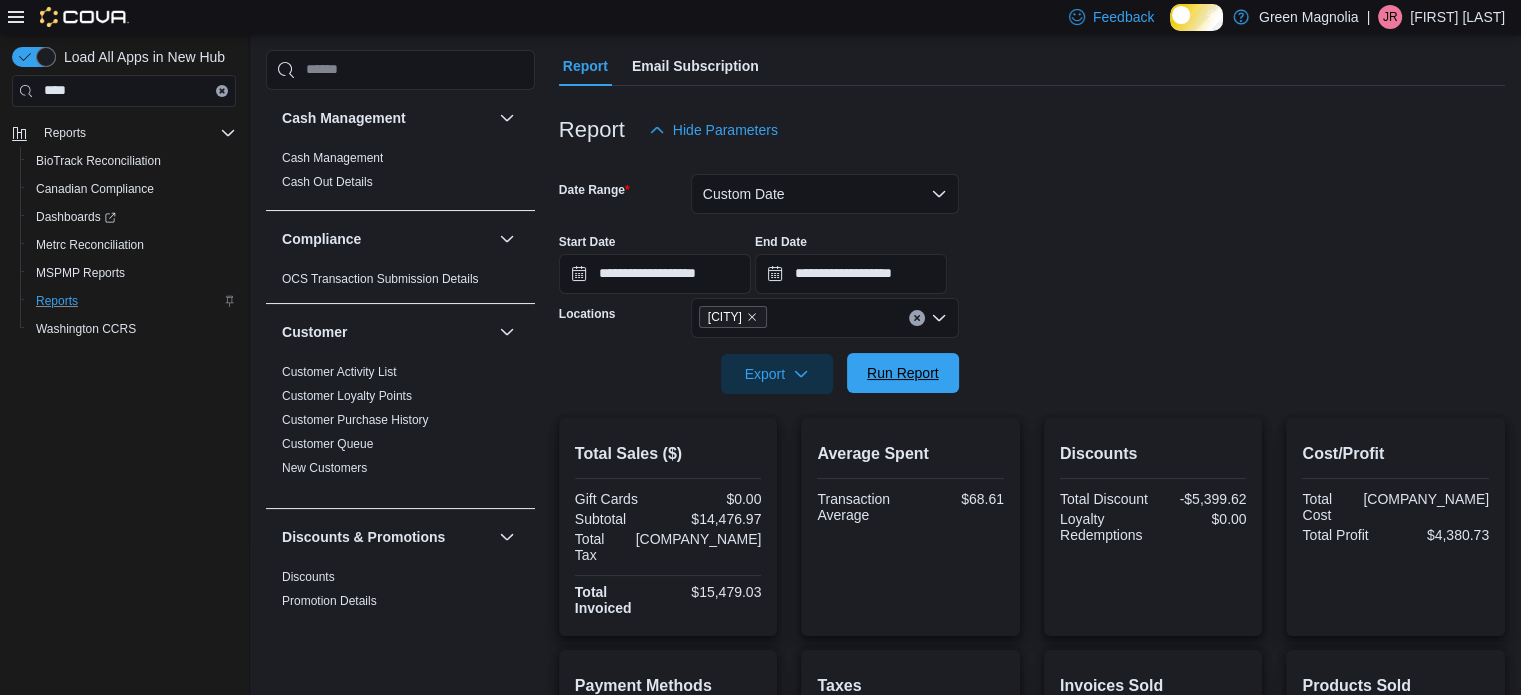 click on "Run Report" at bounding box center [903, 373] 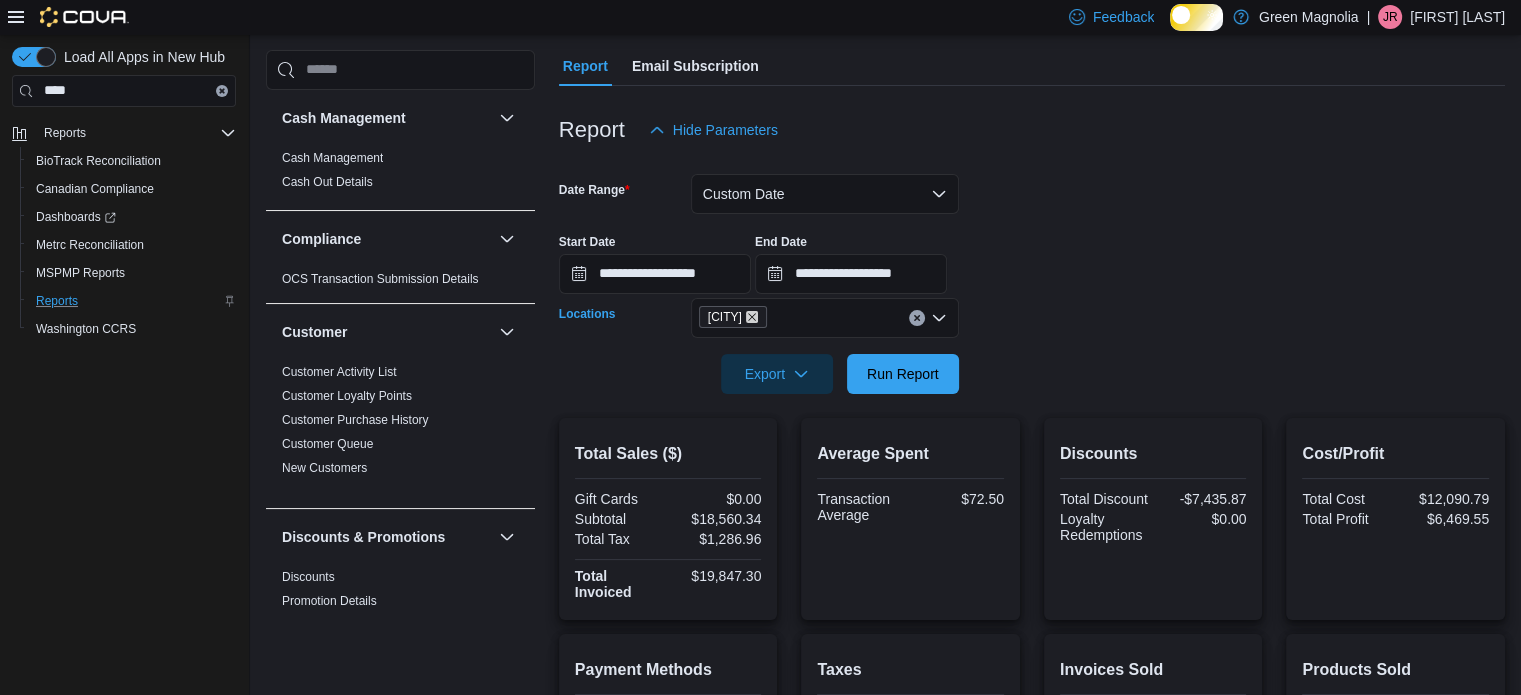 click 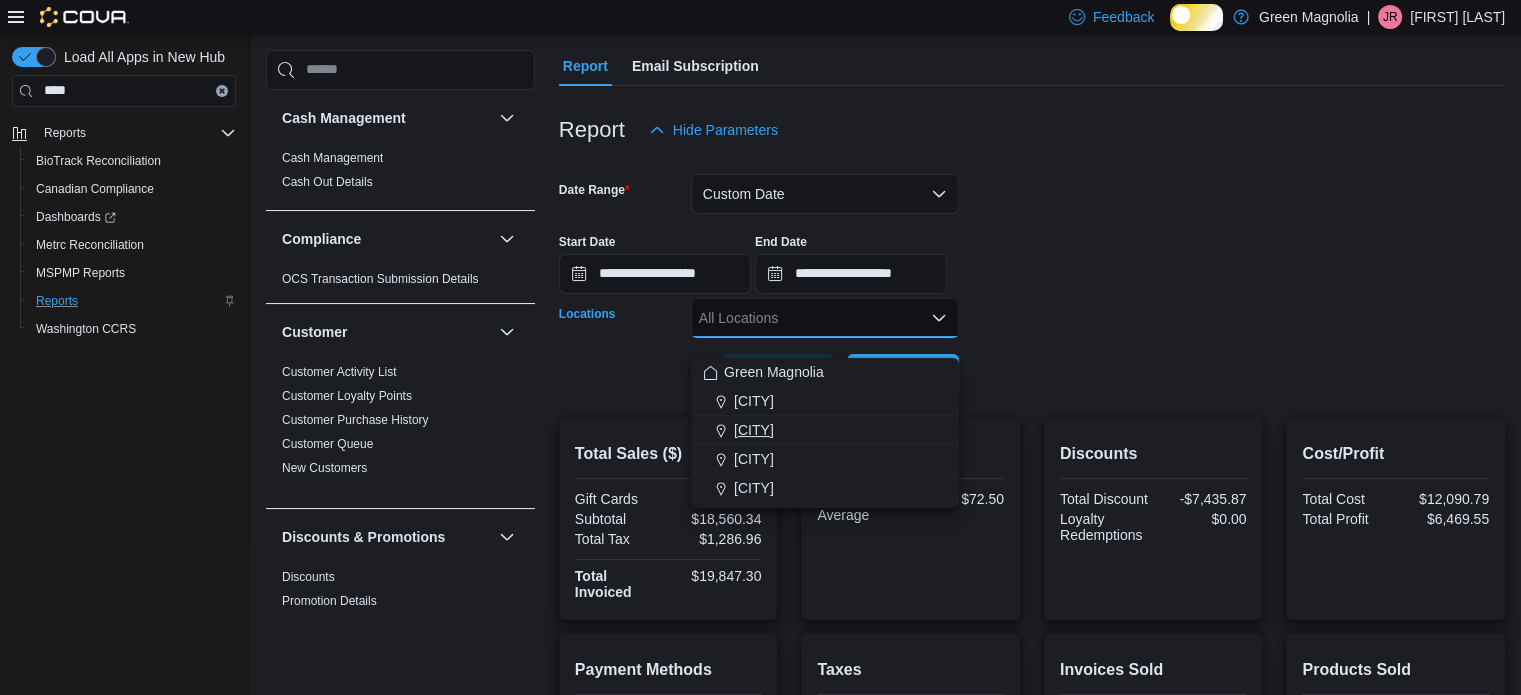 click on "[CITY]" at bounding box center (754, 430) 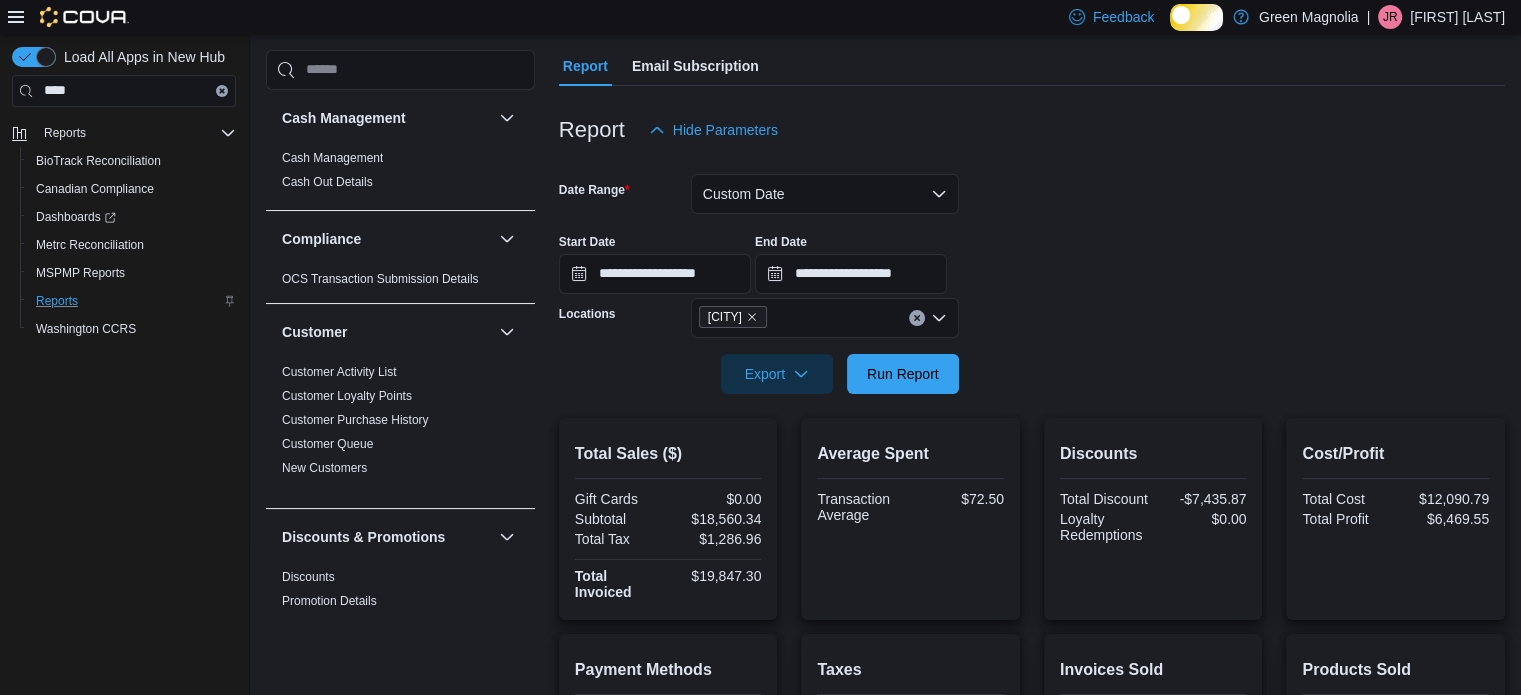 click at bounding box center [1032, 346] 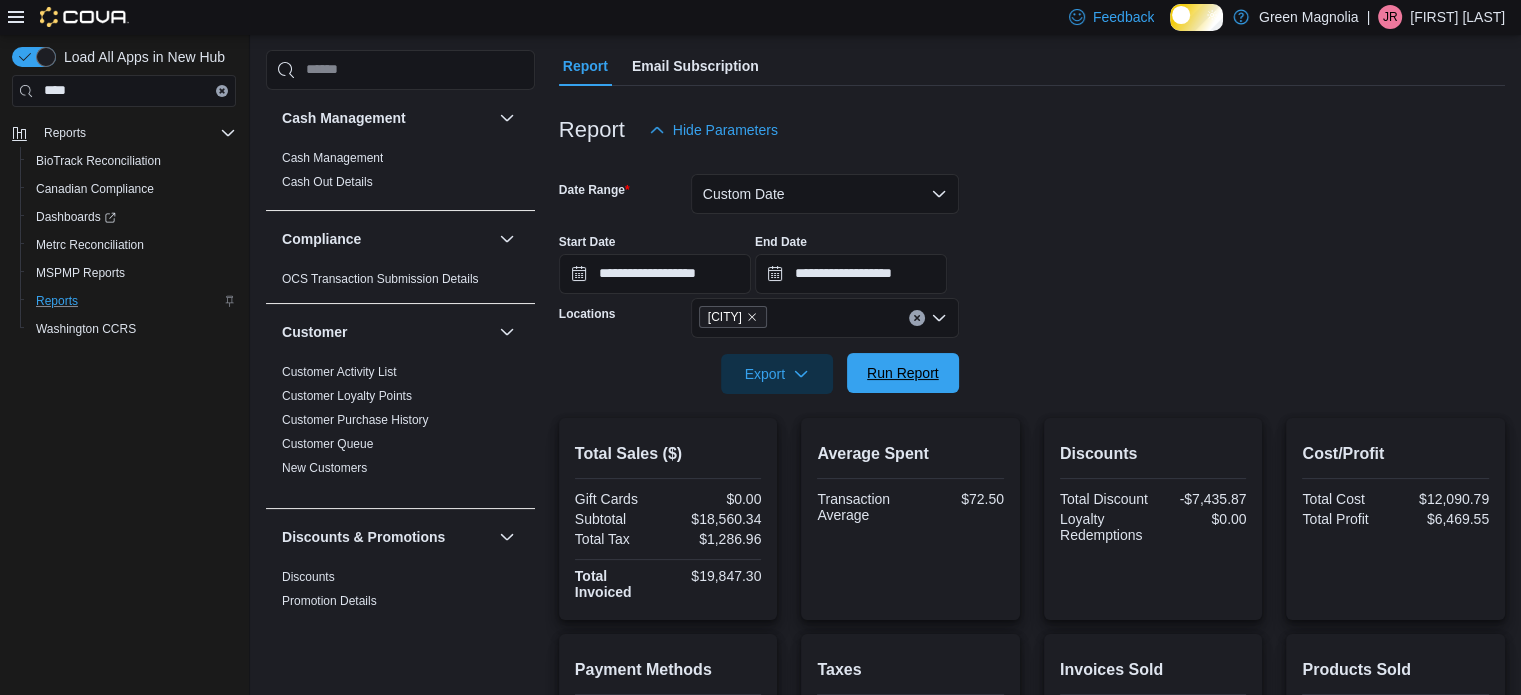 click on "Run Report" at bounding box center [903, 373] 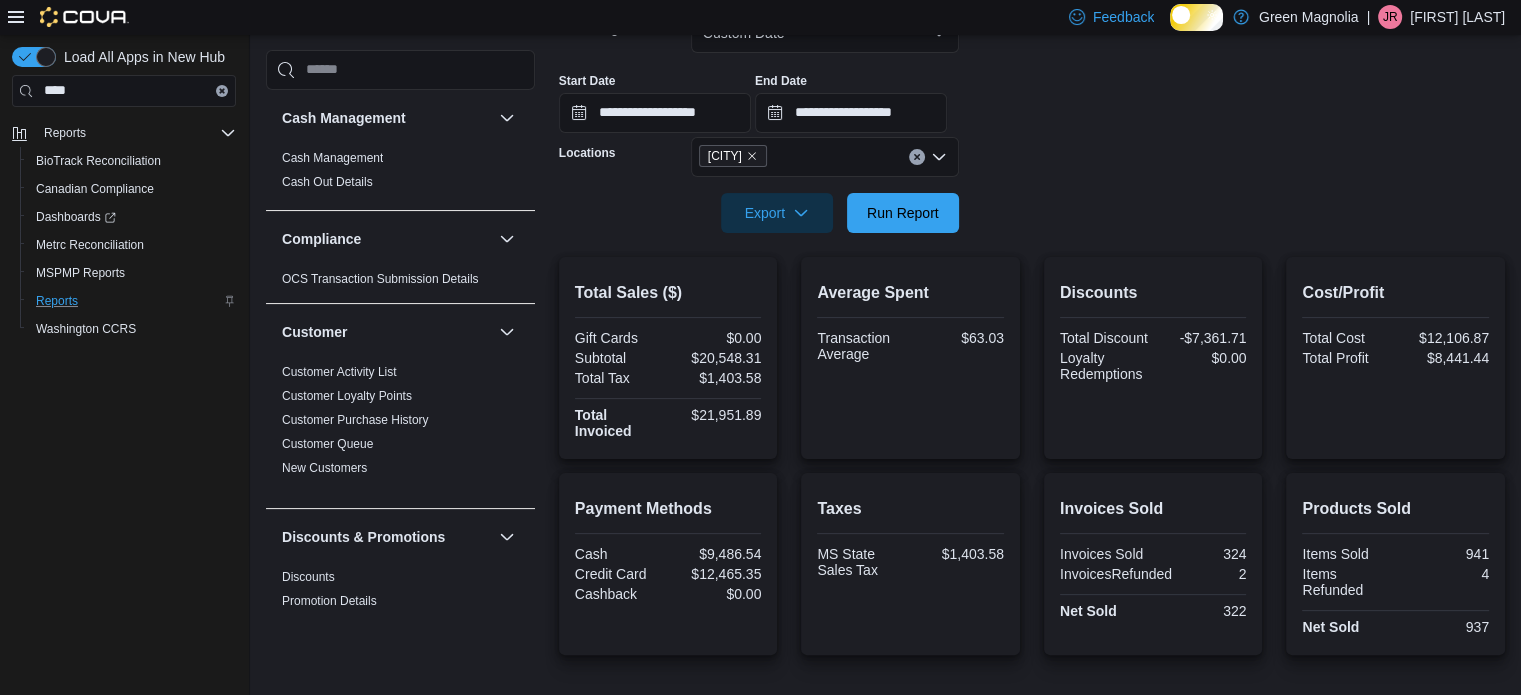 scroll, scrollTop: 330, scrollLeft: 0, axis: vertical 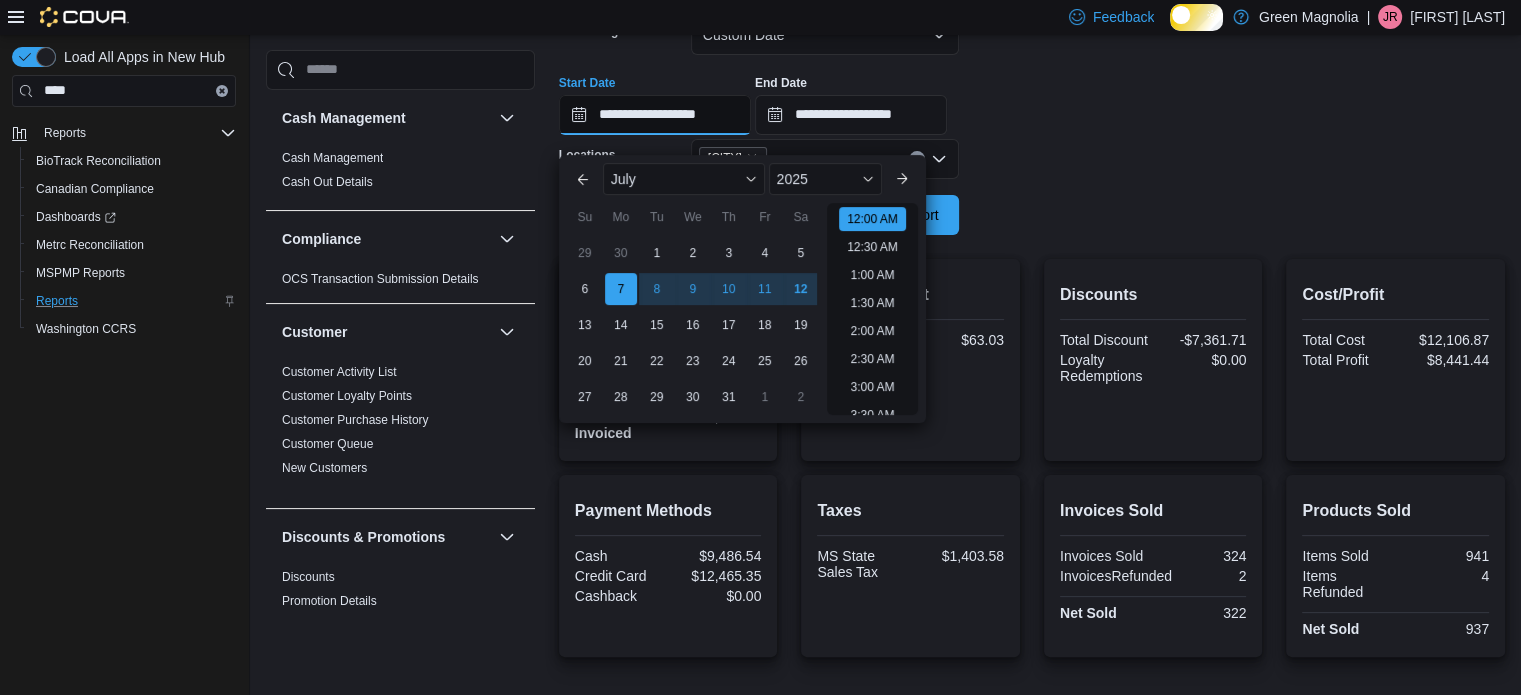 click on "**********" at bounding box center [655, 115] 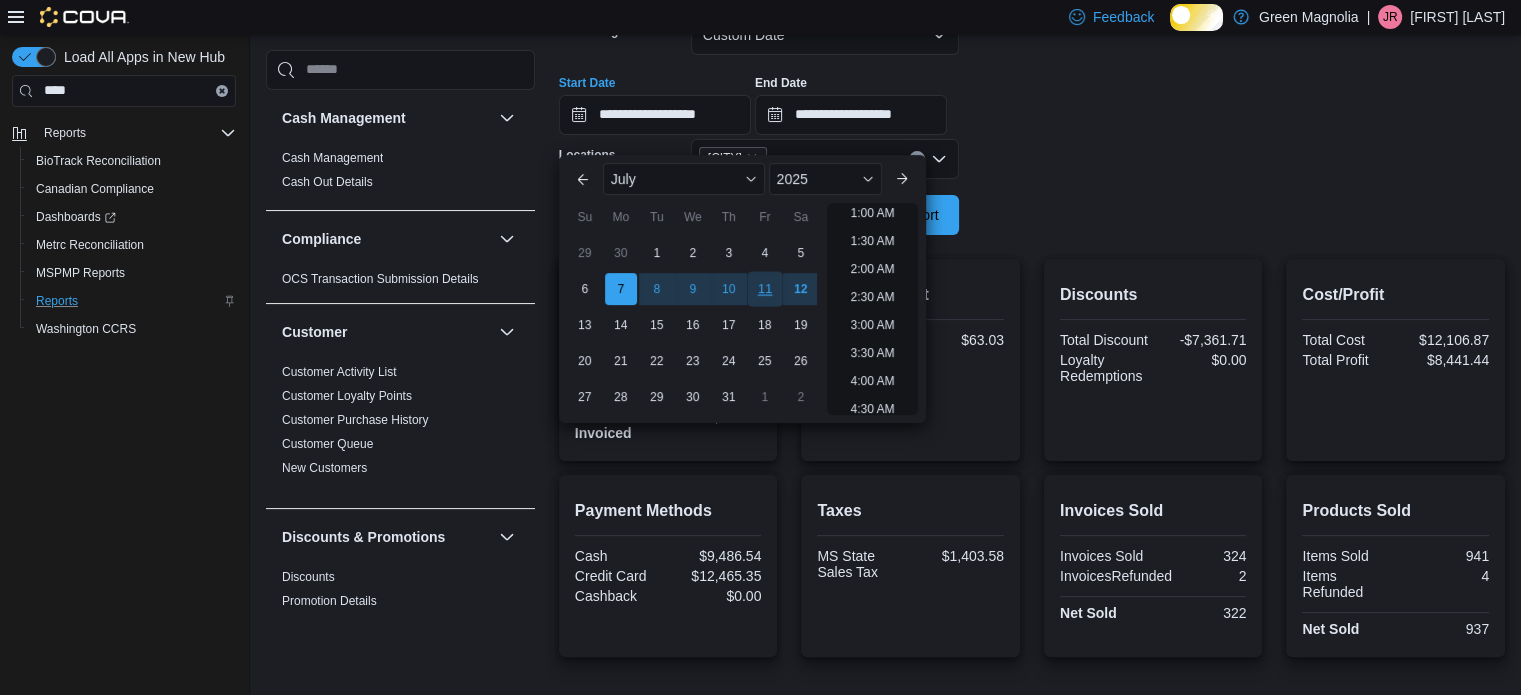 click on "11" at bounding box center (764, 288) 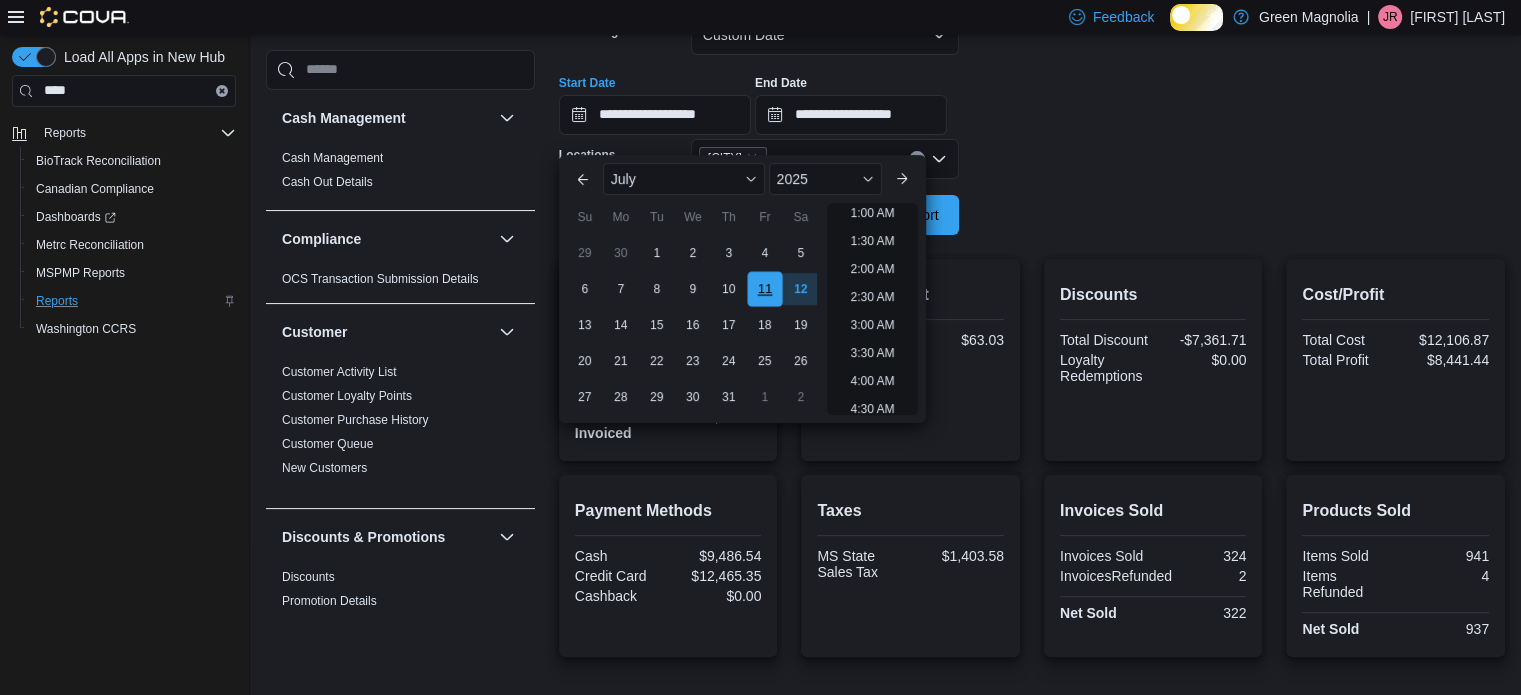 scroll, scrollTop: 4, scrollLeft: 0, axis: vertical 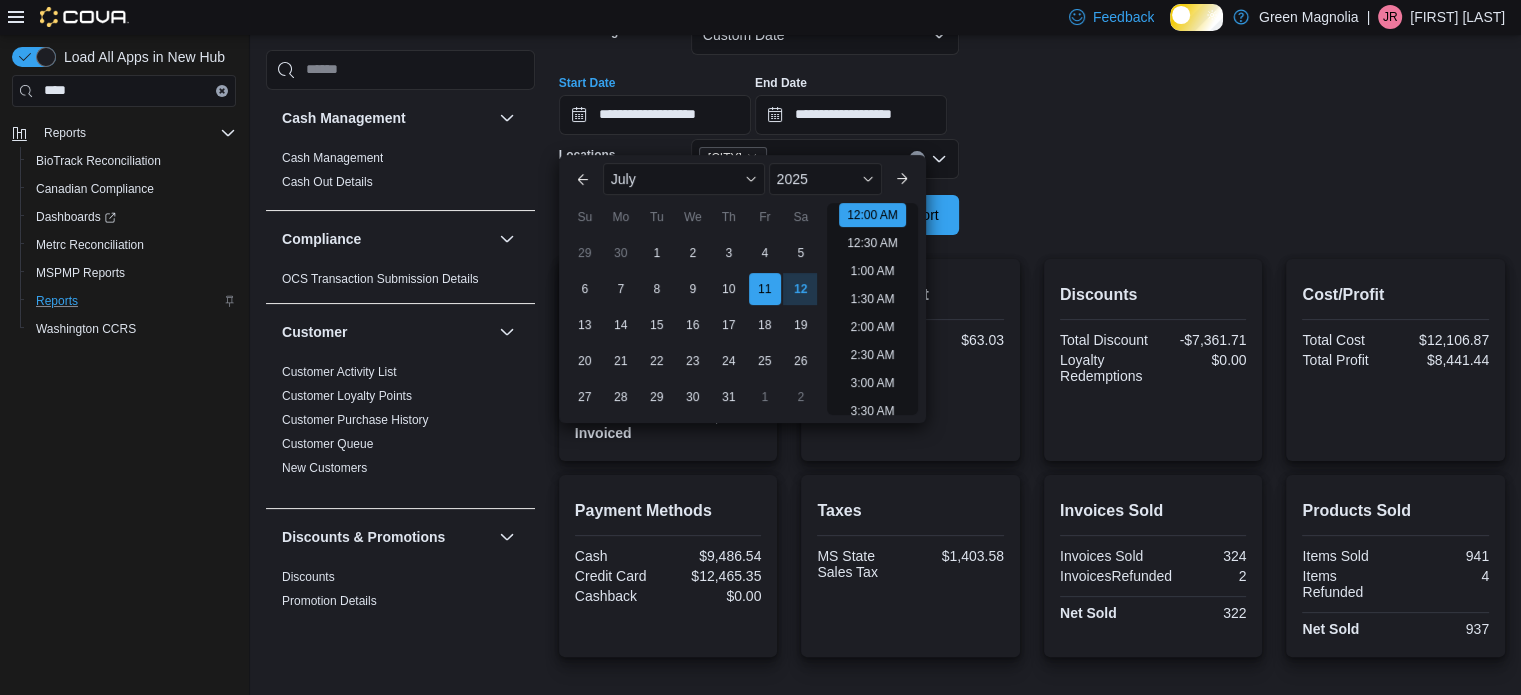 click on "**********" at bounding box center (1032, 113) 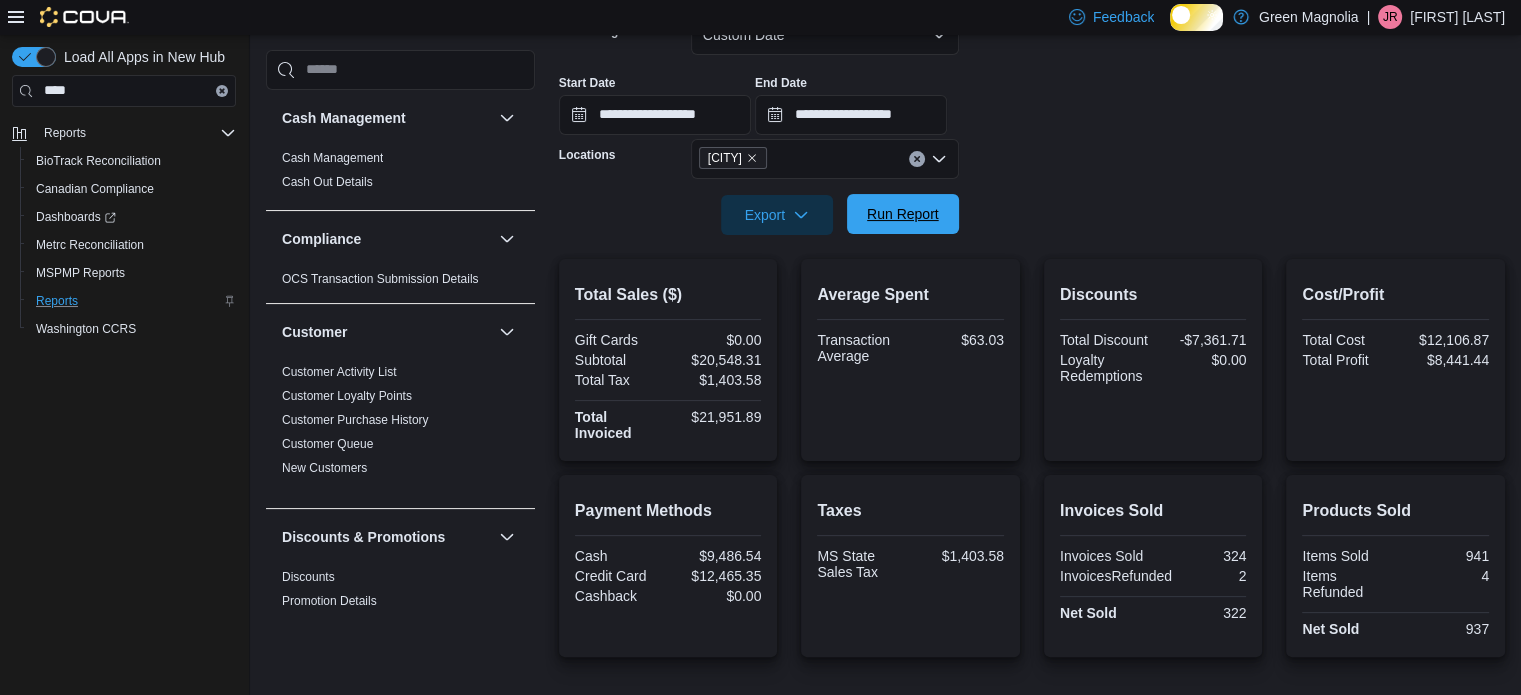 click on "Run Report" at bounding box center (903, 214) 